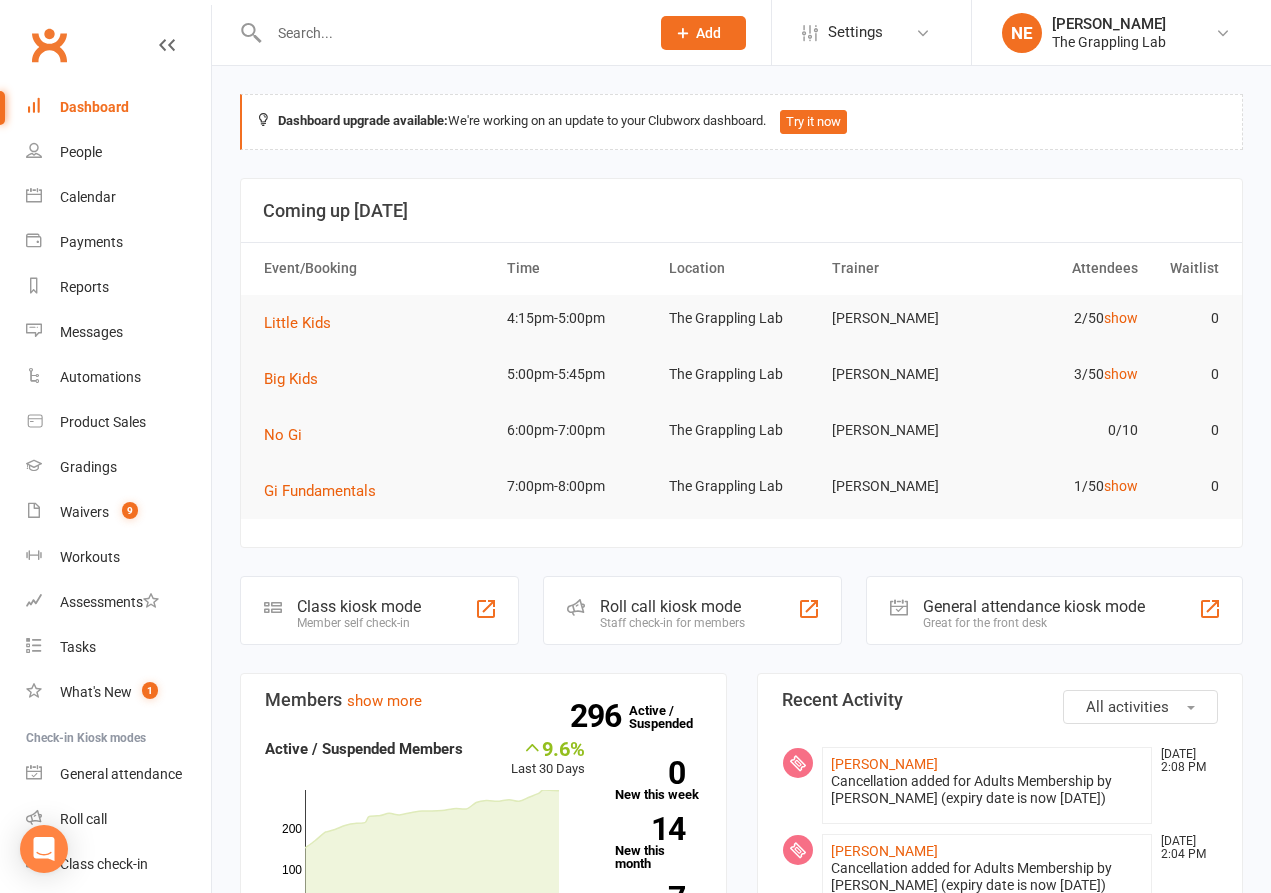 scroll, scrollTop: 0, scrollLeft: 0, axis: both 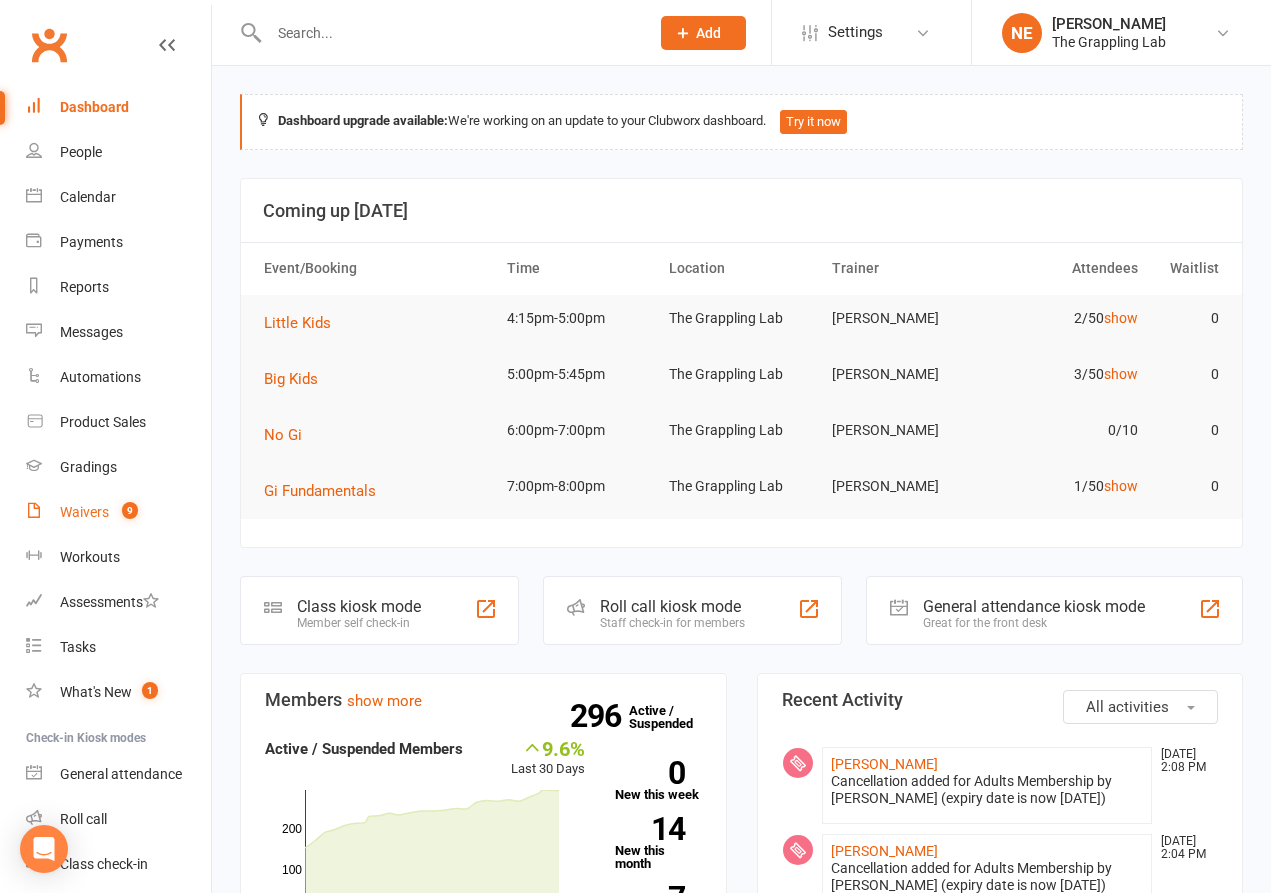 click on "Waivers" at bounding box center [84, 512] 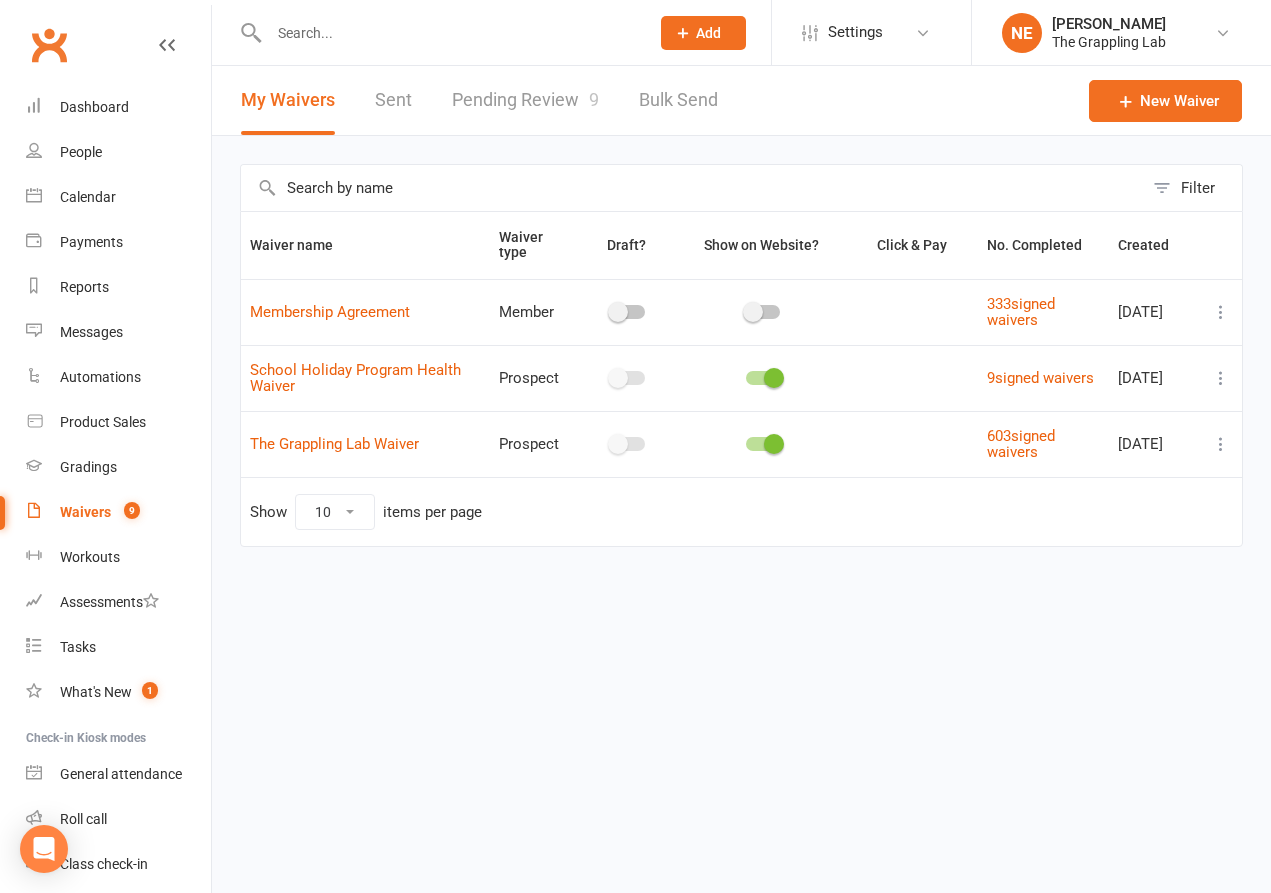 click on "Pending Review 9" at bounding box center [525, 100] 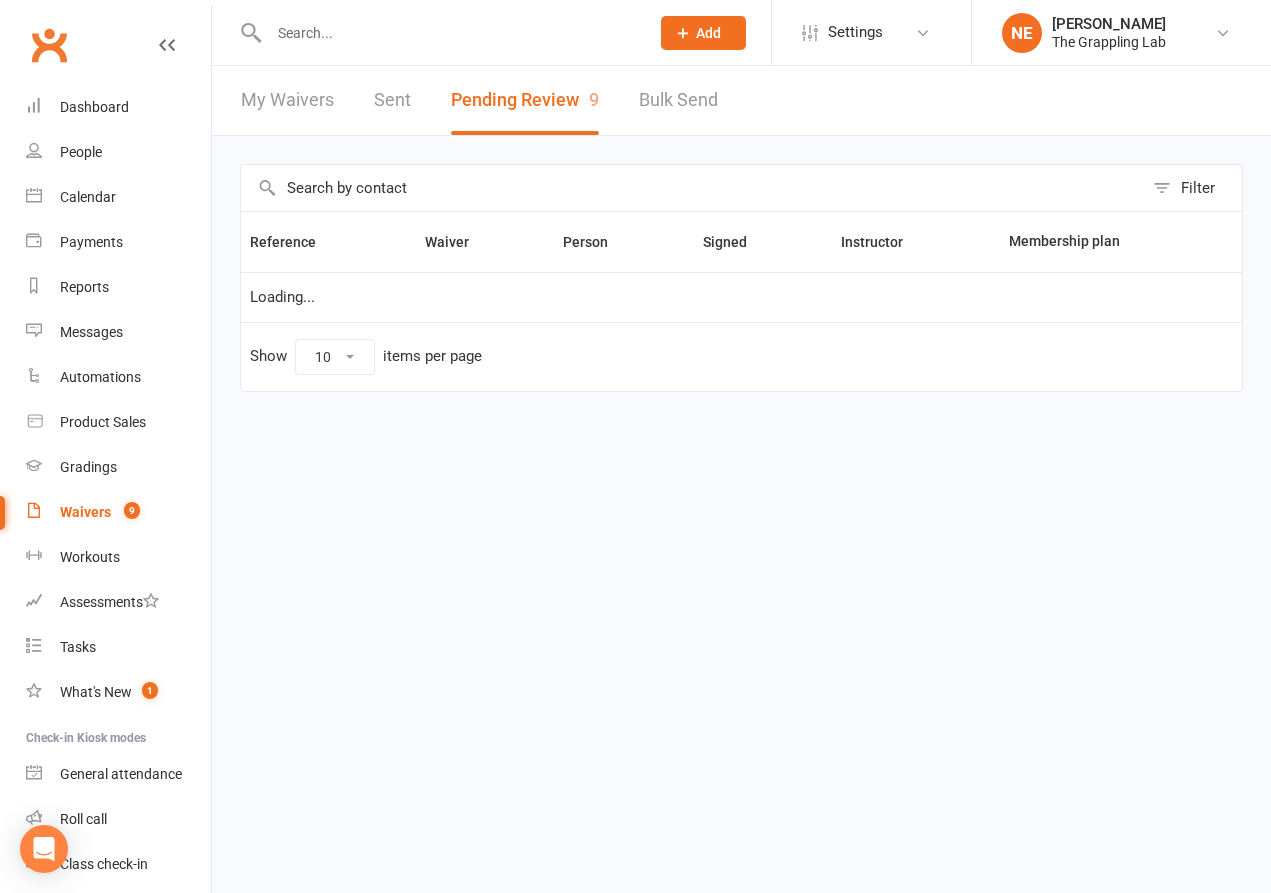 select on "25" 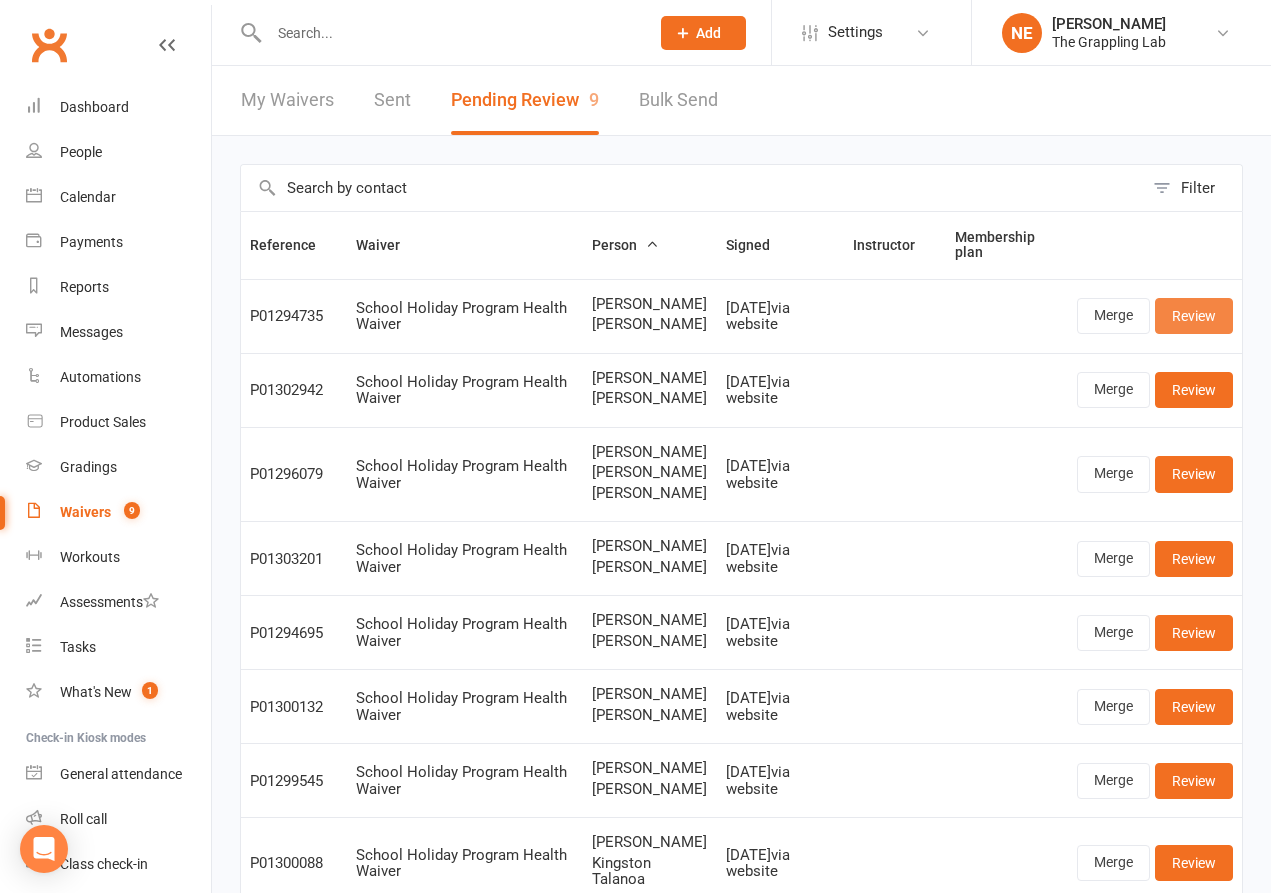 click on "Review" at bounding box center [1194, 316] 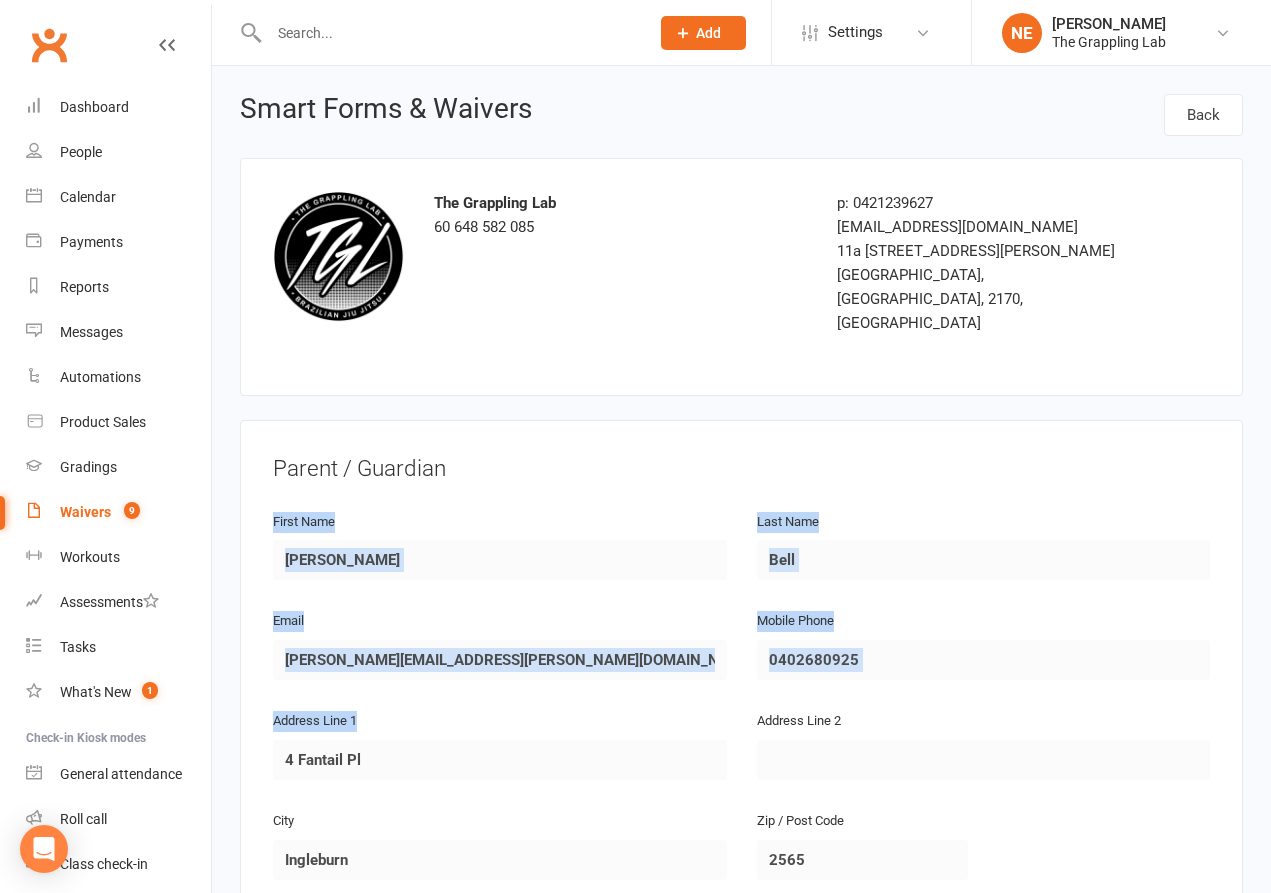drag, startPoint x: 469, startPoint y: 447, endPoint x: 469, endPoint y: 695, distance: 248 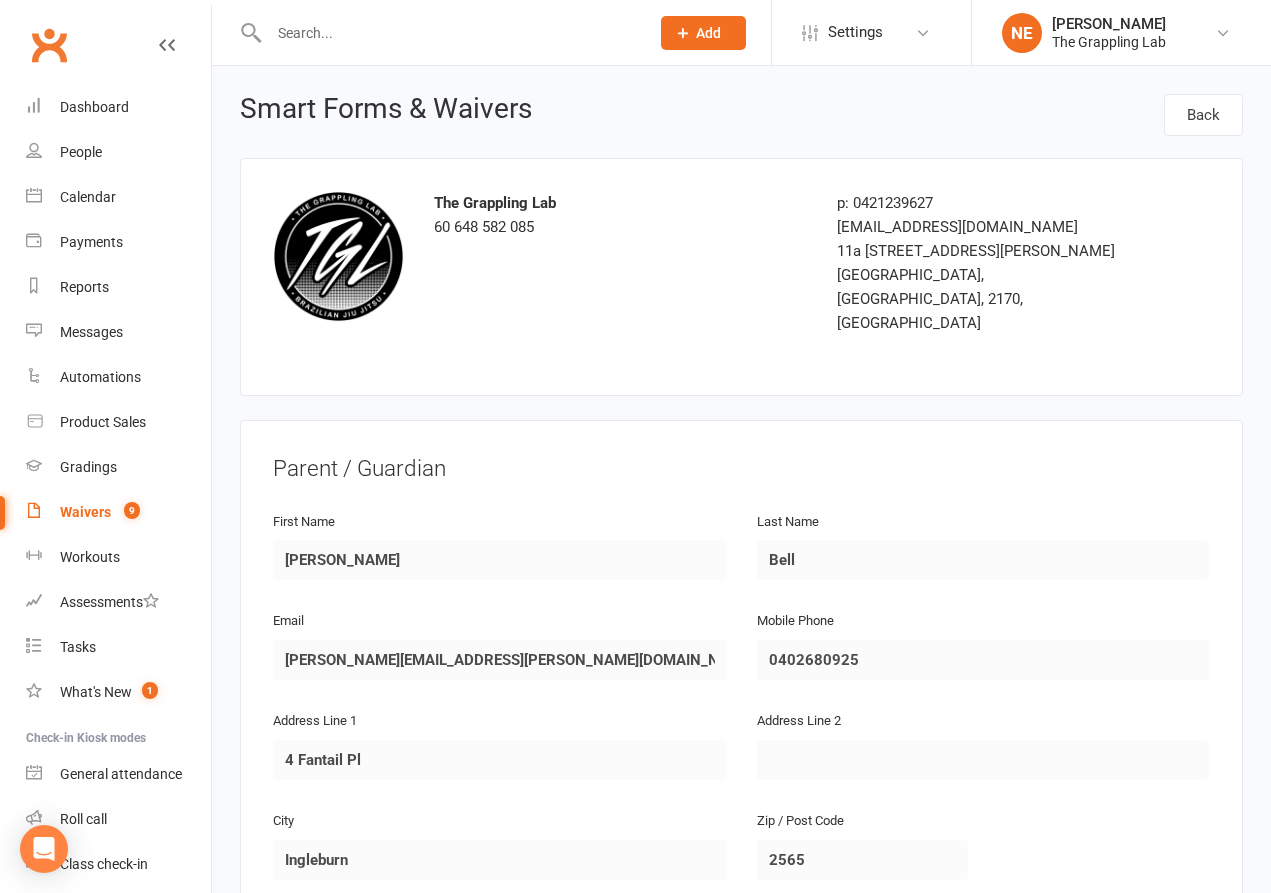 click on "Parent / Guardian First Name [PERSON_NAME] Name Bell Email [PERSON_NAME][EMAIL_ADDRESS][PERSON_NAME][DOMAIN_NAME] Mobile Phone 0402680925 Address Line 1 4 Fantail Pl Address Line [GEOGRAPHIC_DATA] / Post Code 2565 State / Province [GEOGRAPHIC_DATA] Date of Birth [DEMOGRAPHIC_DATA] Attending?   NO Dependant / Child #1 First Name [PERSON_NAME] Last Name Bell Email [PERSON_NAME][EMAIL_ADDRESS][PERSON_NAME][DOMAIN_NAME] Mobile Phone 0402680925 Address Line 1 4 Fantail Pl Address Line [GEOGRAPHIC_DATA] / Post Code 2565 State / Province [GEOGRAPHIC_DATA] Date of Birth [DEMOGRAPHIC_DATA]" at bounding box center (741, 1082) 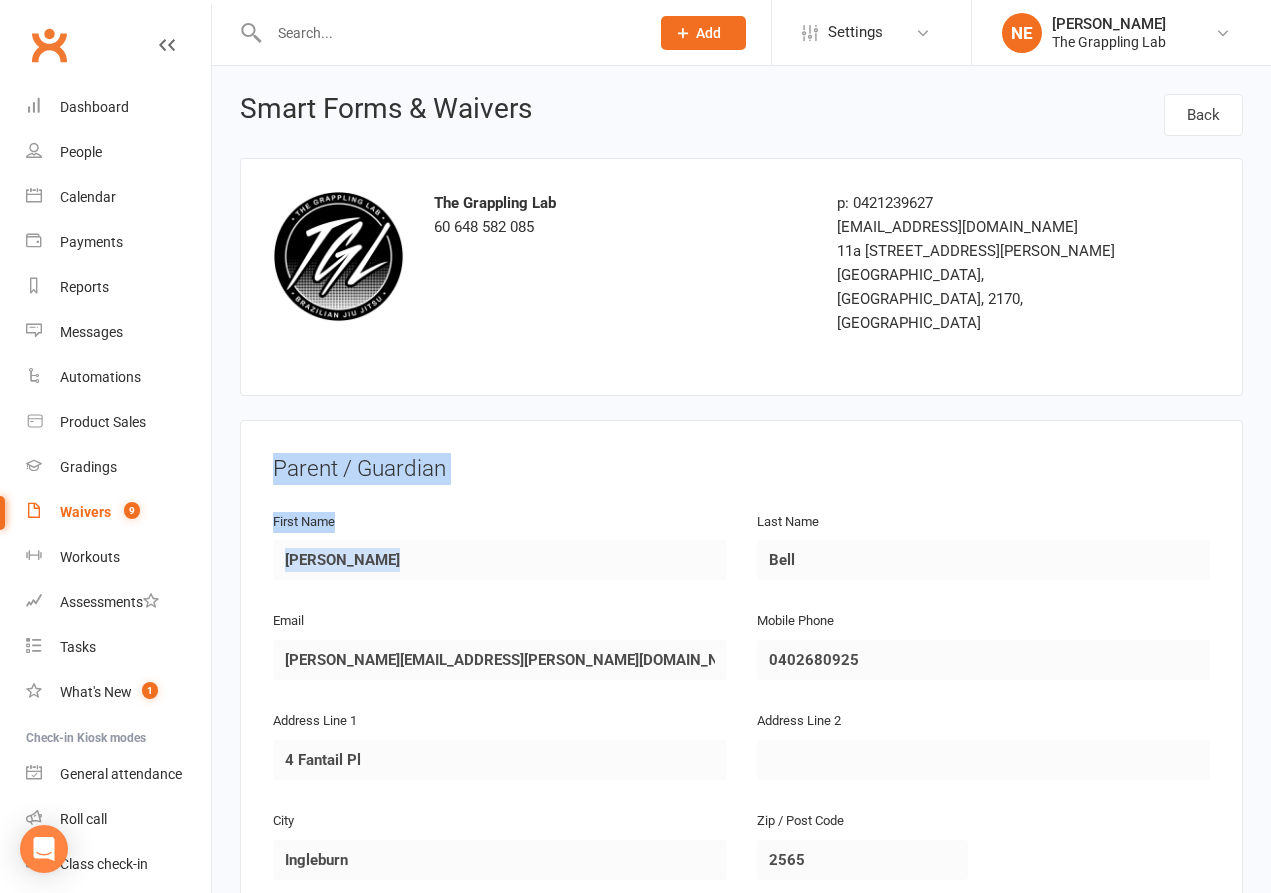 drag, startPoint x: 1110, startPoint y: 402, endPoint x: 1072, endPoint y: 551, distance: 153.7693 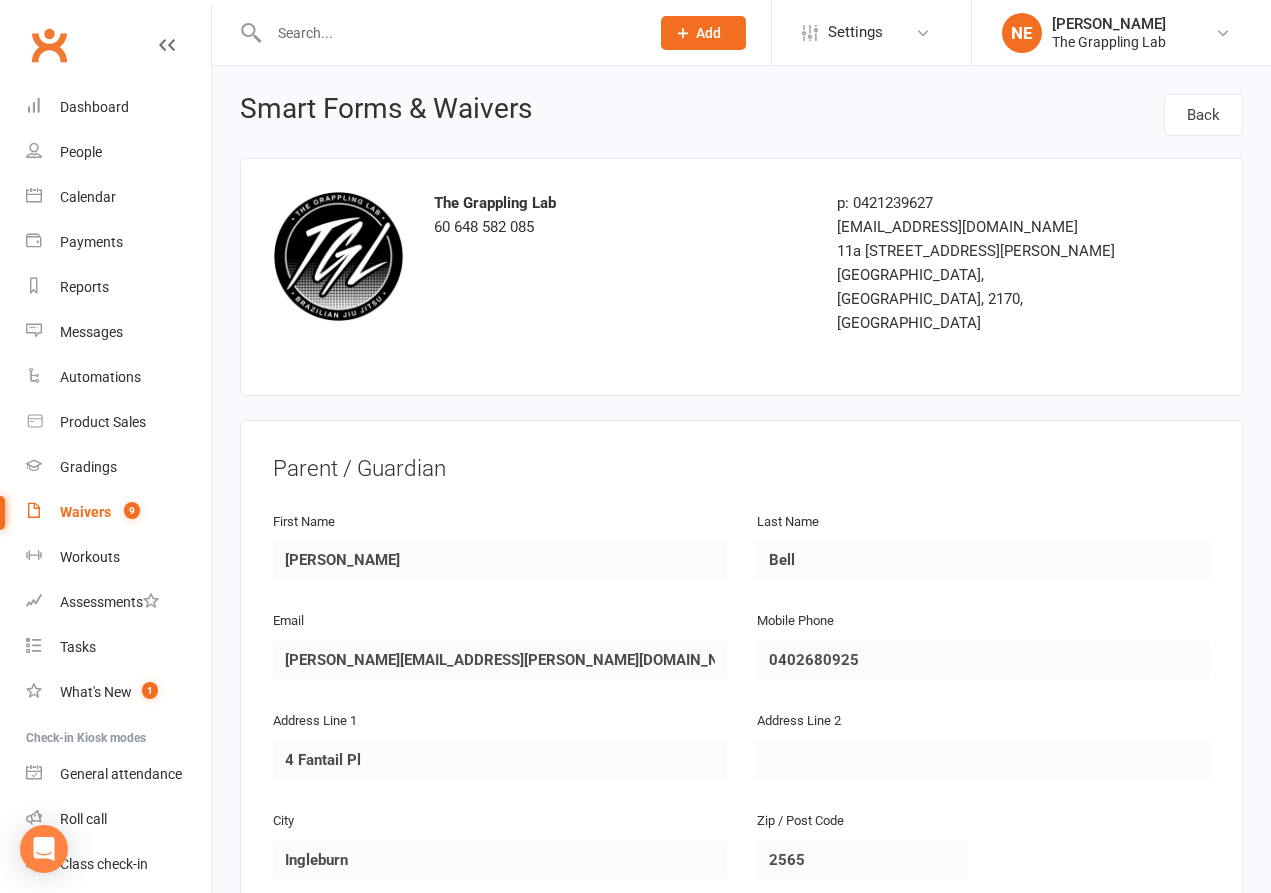 click on "The Grappling Lab 60 648 582 085 p: 0421239627 [EMAIL_ADDRESS][DOMAIN_NAME] [STREET_ADDRESS][PERSON_NAME]" at bounding box center (741, 277) 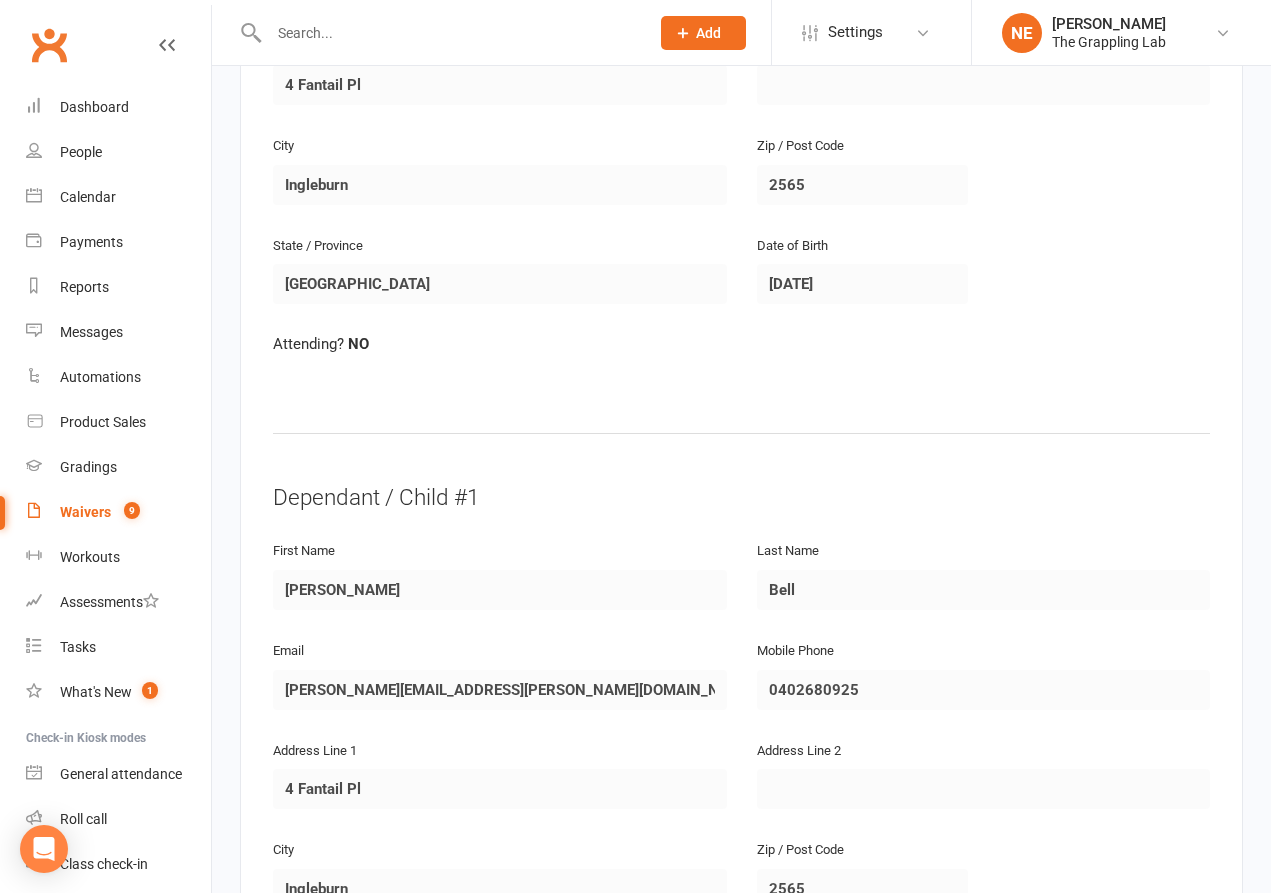 scroll, scrollTop: 741, scrollLeft: 0, axis: vertical 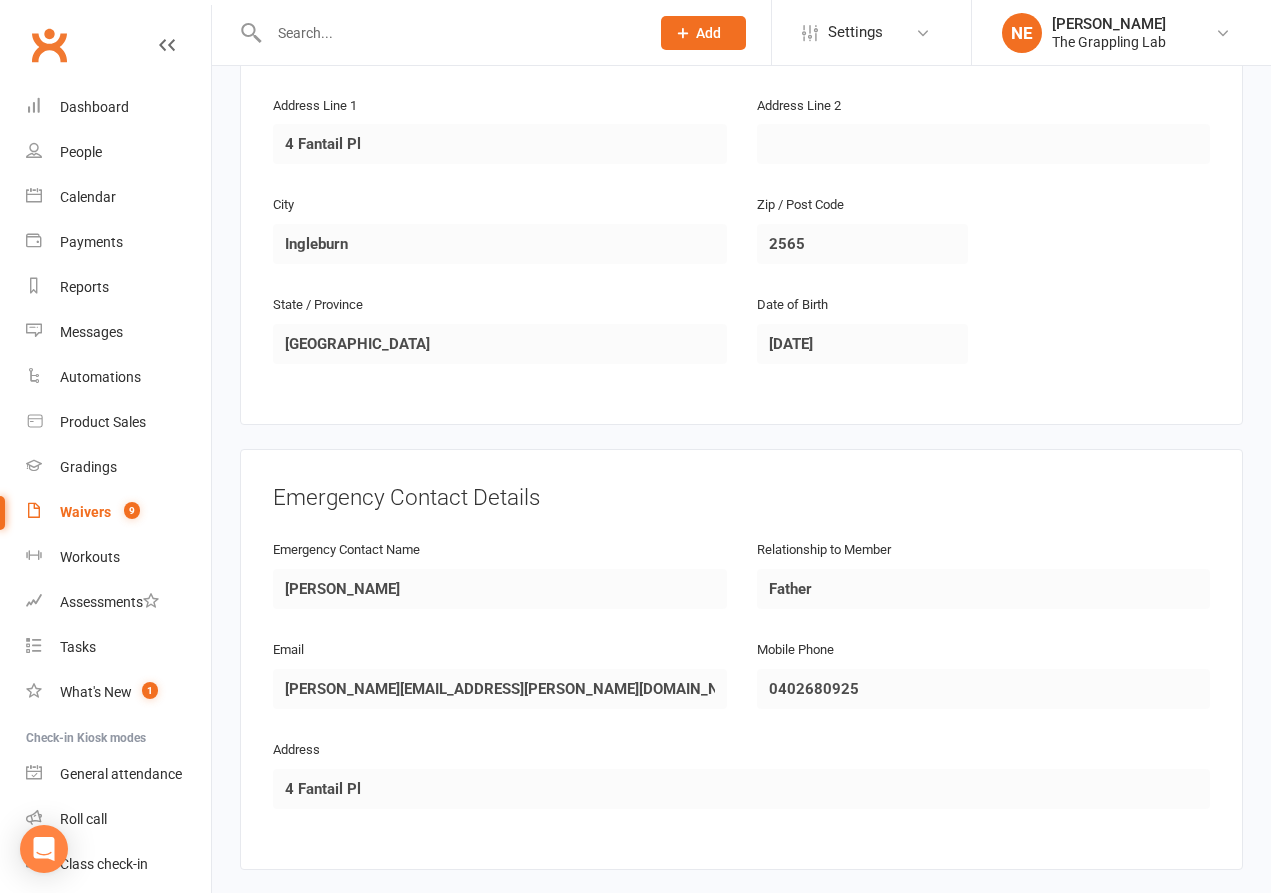 click on "Parent / Guardian First Name [PERSON_NAME] Name Bell Email [PERSON_NAME][EMAIL_ADDRESS][PERSON_NAME][DOMAIN_NAME] Mobile Phone 0402680925 Address Line 1 4 Fantail Pl Address Line [GEOGRAPHIC_DATA] / Post Code 2565 State / Province [GEOGRAPHIC_DATA] Date of Birth [DEMOGRAPHIC_DATA] Attending?   NO Dependant / Child #1 First Name [PERSON_NAME] Last Name Bell Email [PERSON_NAME][EMAIL_ADDRESS][PERSON_NAME][DOMAIN_NAME] Mobile Phone 0402680925 Address Line 1 4 Fantail Pl Address Line [GEOGRAPHIC_DATA] / Post Code 2565 State / Province [GEOGRAPHIC_DATA] Date of Birth [DEMOGRAPHIC_DATA]" at bounding box center [741, -238] 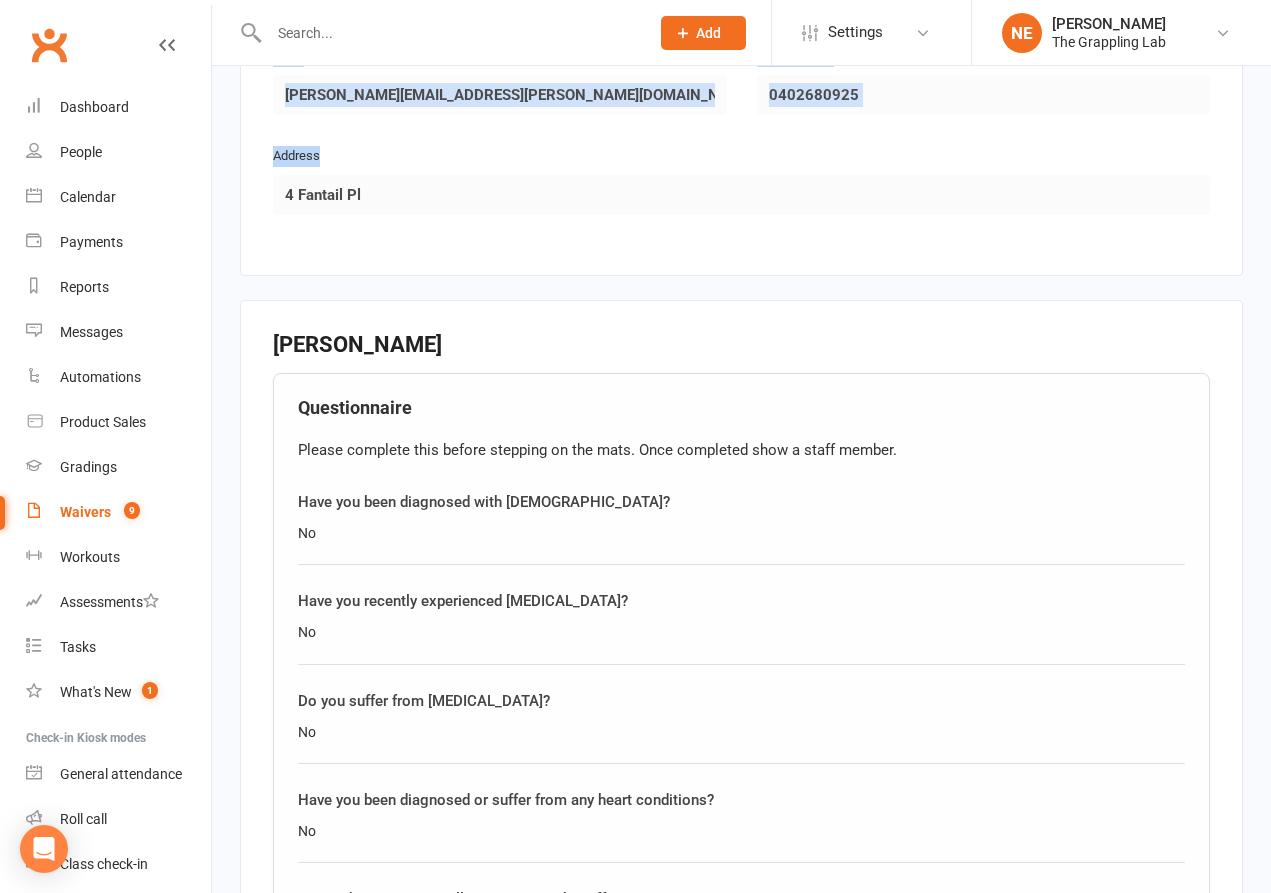 drag, startPoint x: 1171, startPoint y: 104, endPoint x: 1223, endPoint y: -89, distance: 199.88246 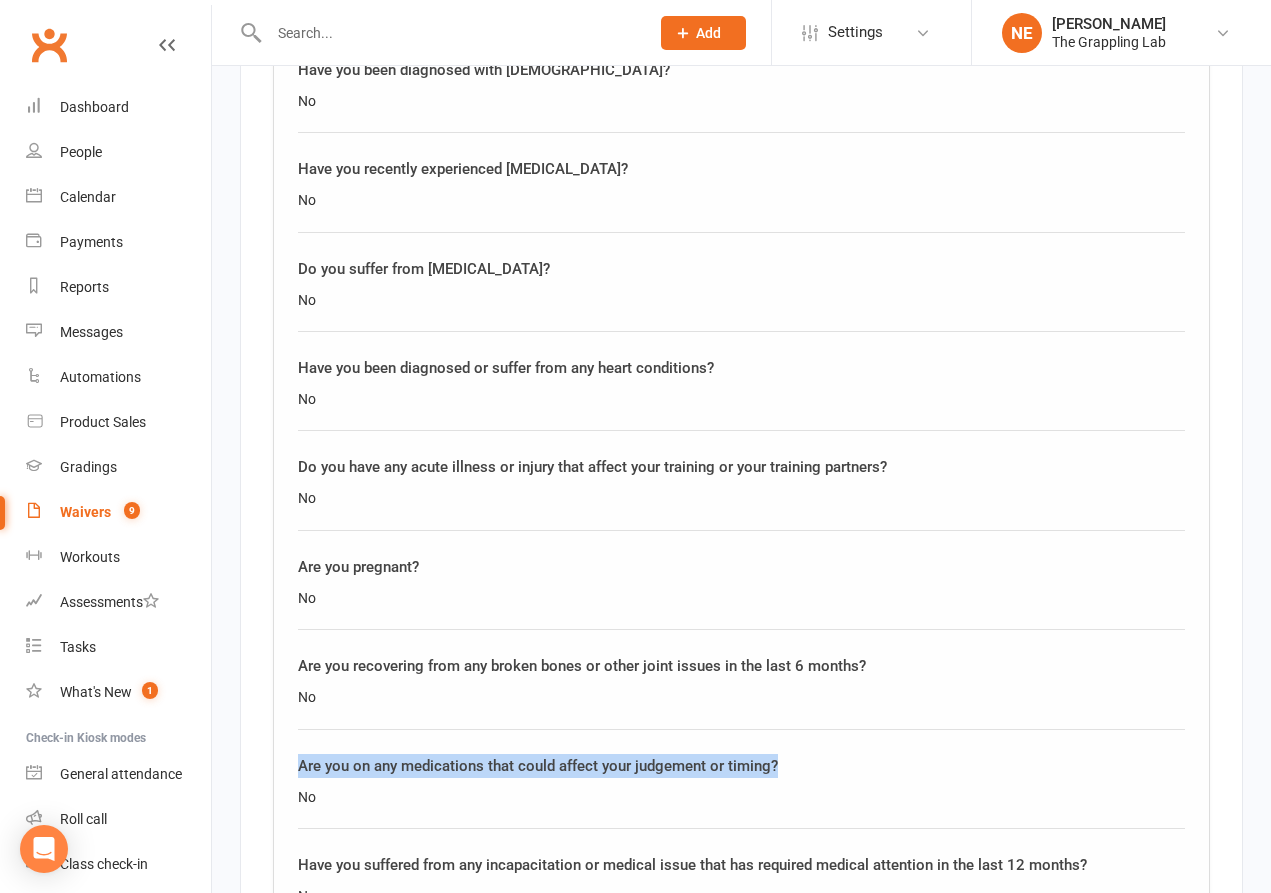 drag, startPoint x: 1095, startPoint y: 708, endPoint x: 1095, endPoint y: 656, distance: 52 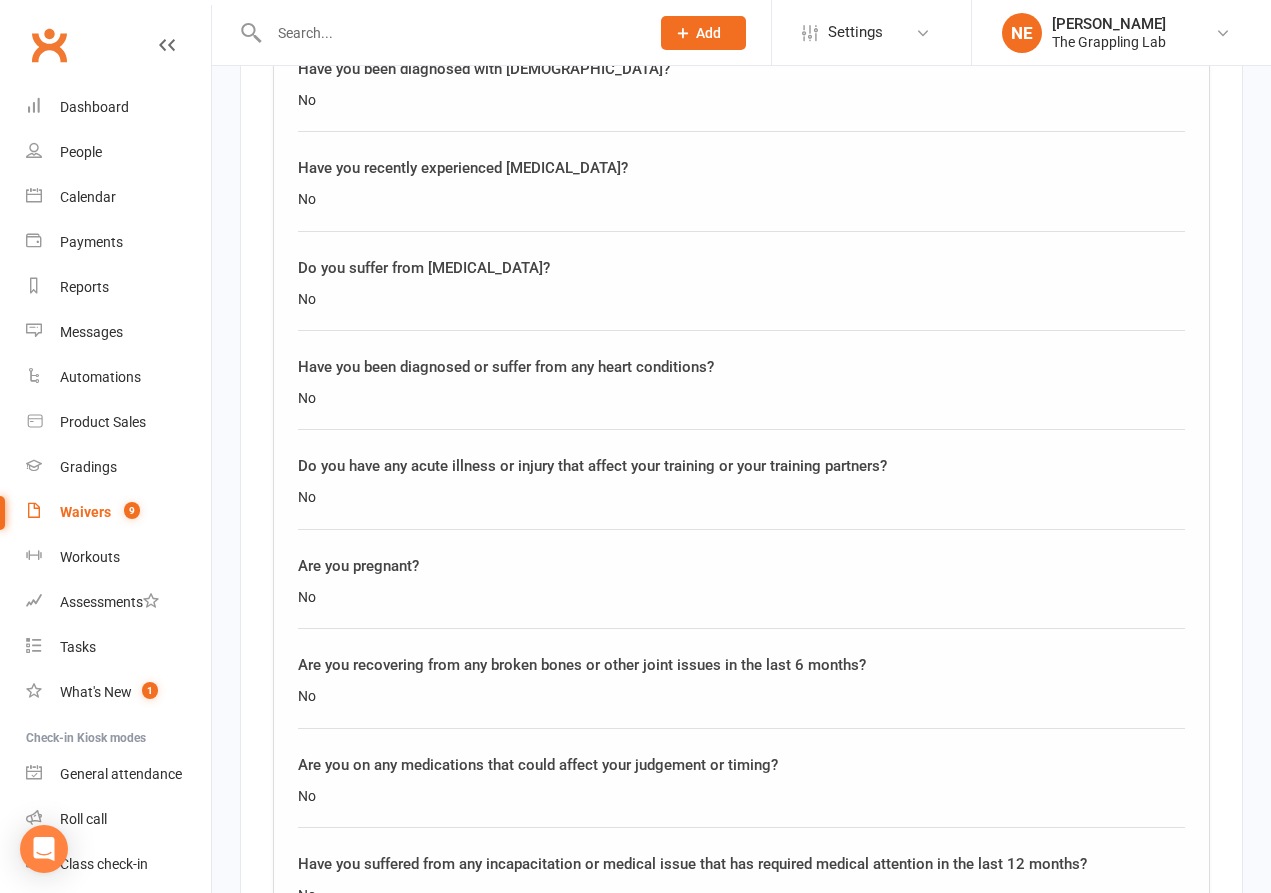 click on "[PERSON_NAME] Questionnaire Please complete this before stepping on the mats. Once completed show a staff member. Have you been diagnosed with [MEDICAL_DATA]? No Have you recently experienced [MEDICAL_DATA]? No Do you suffer from [MEDICAL_DATA]? No Have you been diagnosed or suffer from any heart conditions? No Do you have any acute illness or injury that affect your training or your training partners? No Are you pregnant? No Are you recovering from any broken bones or other joint issues in the last 6 months? No Are you on any medications that could affect your judgement or timing? No Have you suffered from any incapacitation or medical issue that has required medical attention in the last 12 months? No Have you ever been excluded from training at any other [MEDICAL_DATA] facility for any reason at all? No Have you trained [MEDICAL_DATA] previously BJJ or otherwise and if so what rank or level of experience have you obtained? 0 Do any of your children have specific Dietary requirements or [MEDICAL_DATA] No No answer provided" at bounding box center (741, 698) 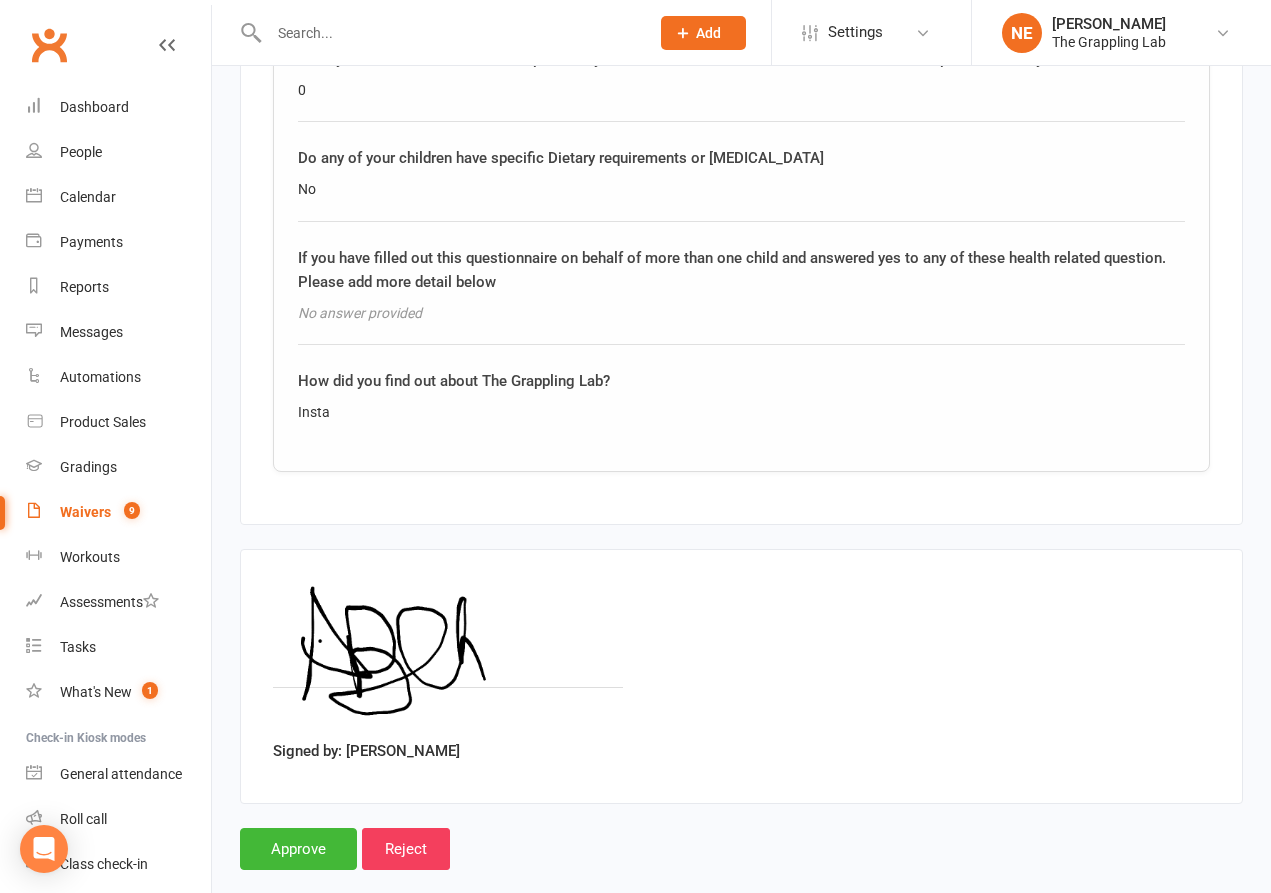 scroll, scrollTop: 3350, scrollLeft: 0, axis: vertical 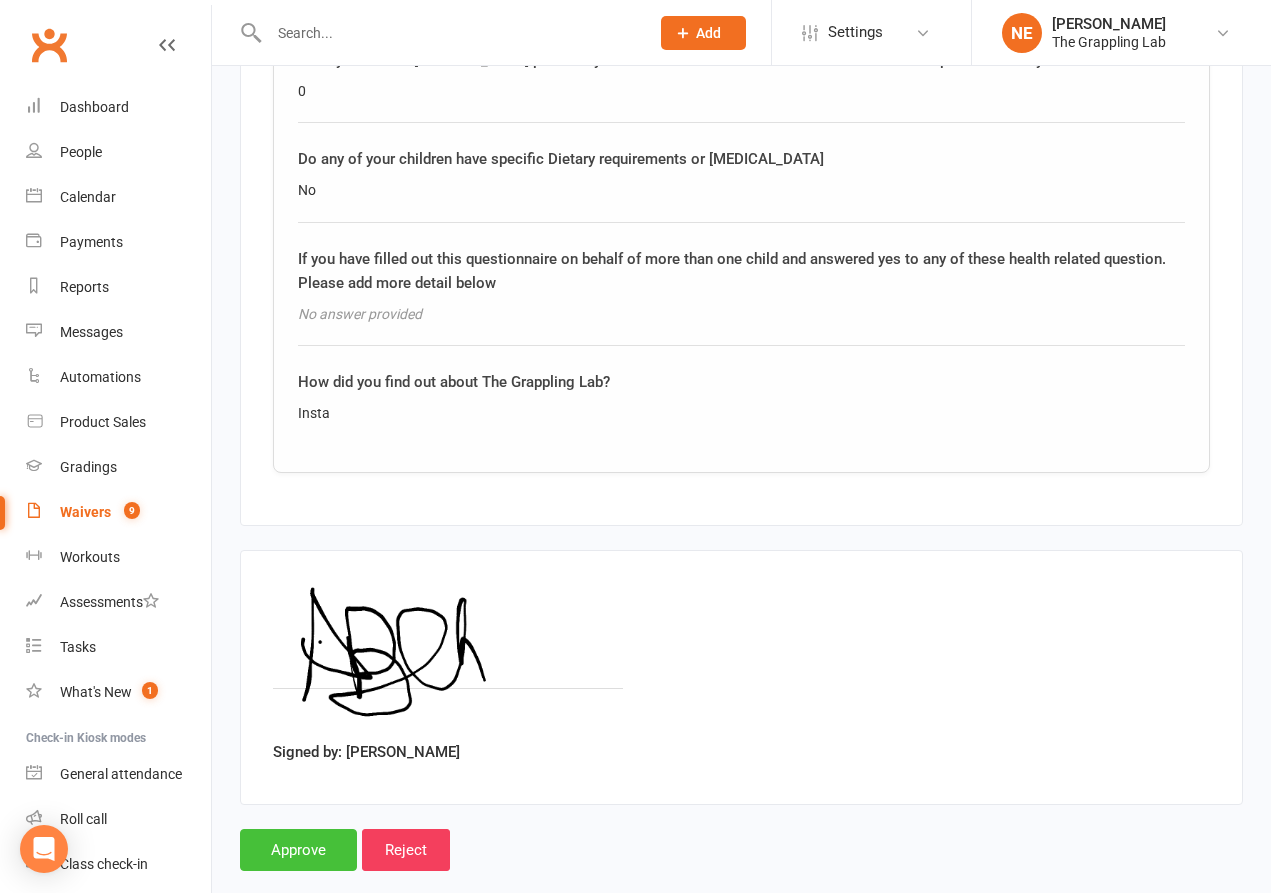 click on "Approve" at bounding box center [298, 850] 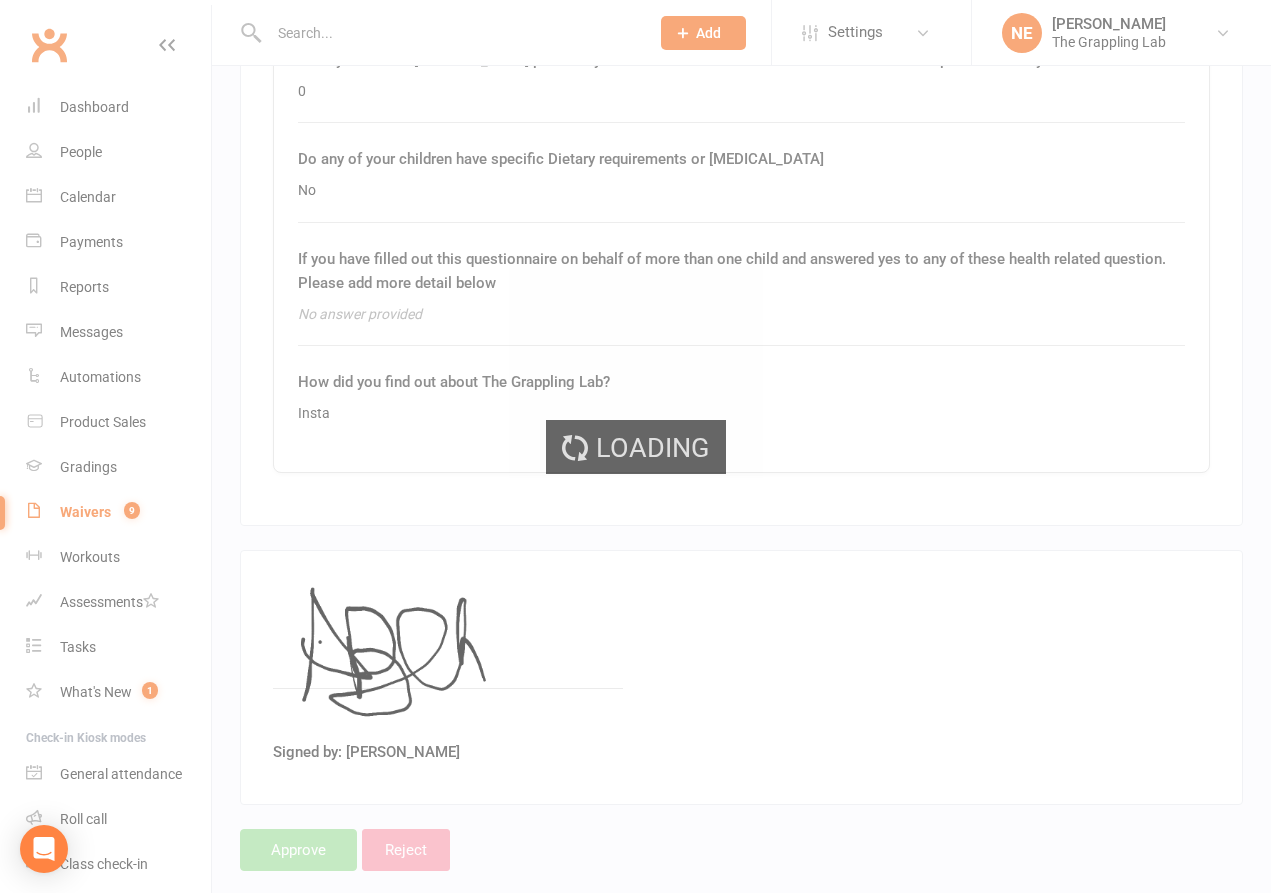 scroll, scrollTop: 0, scrollLeft: 0, axis: both 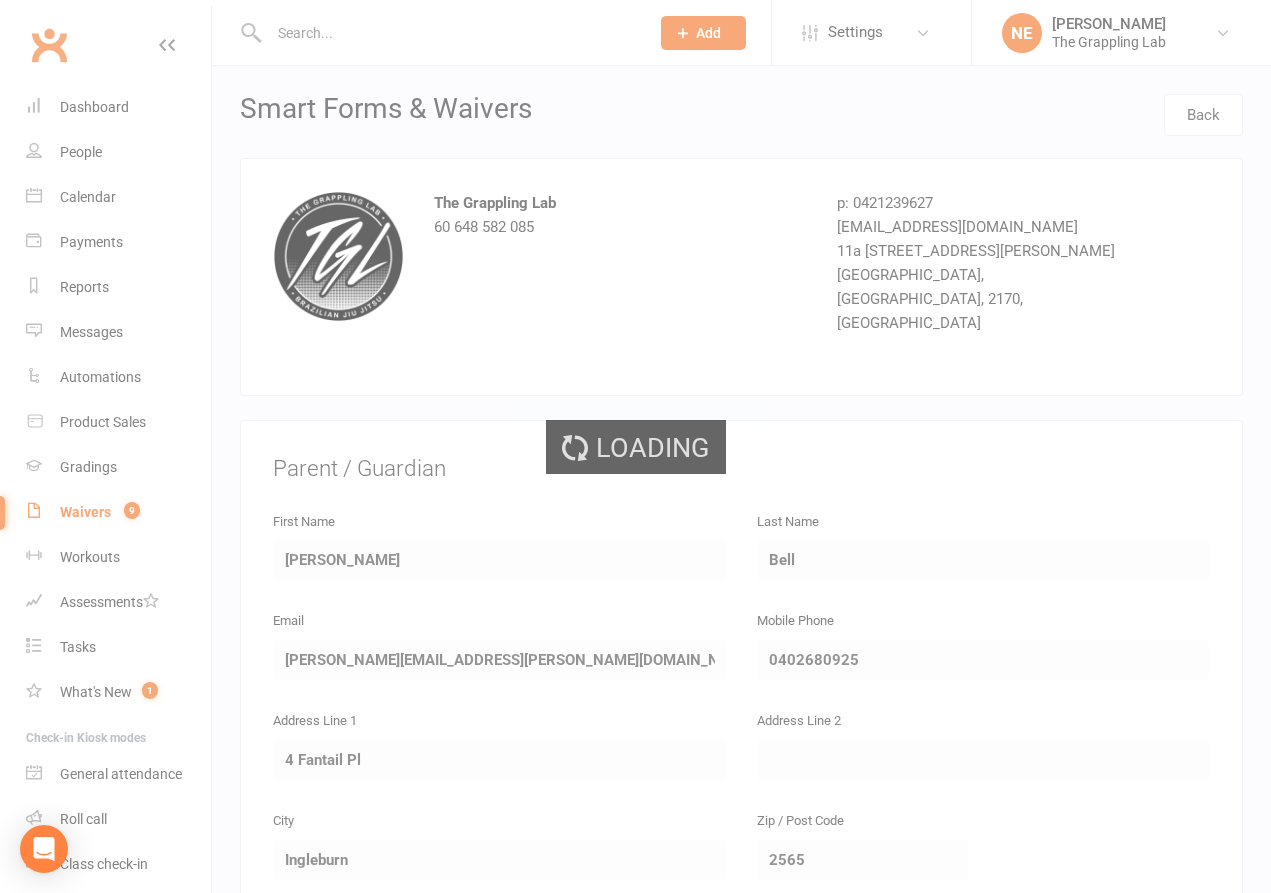 select on "25" 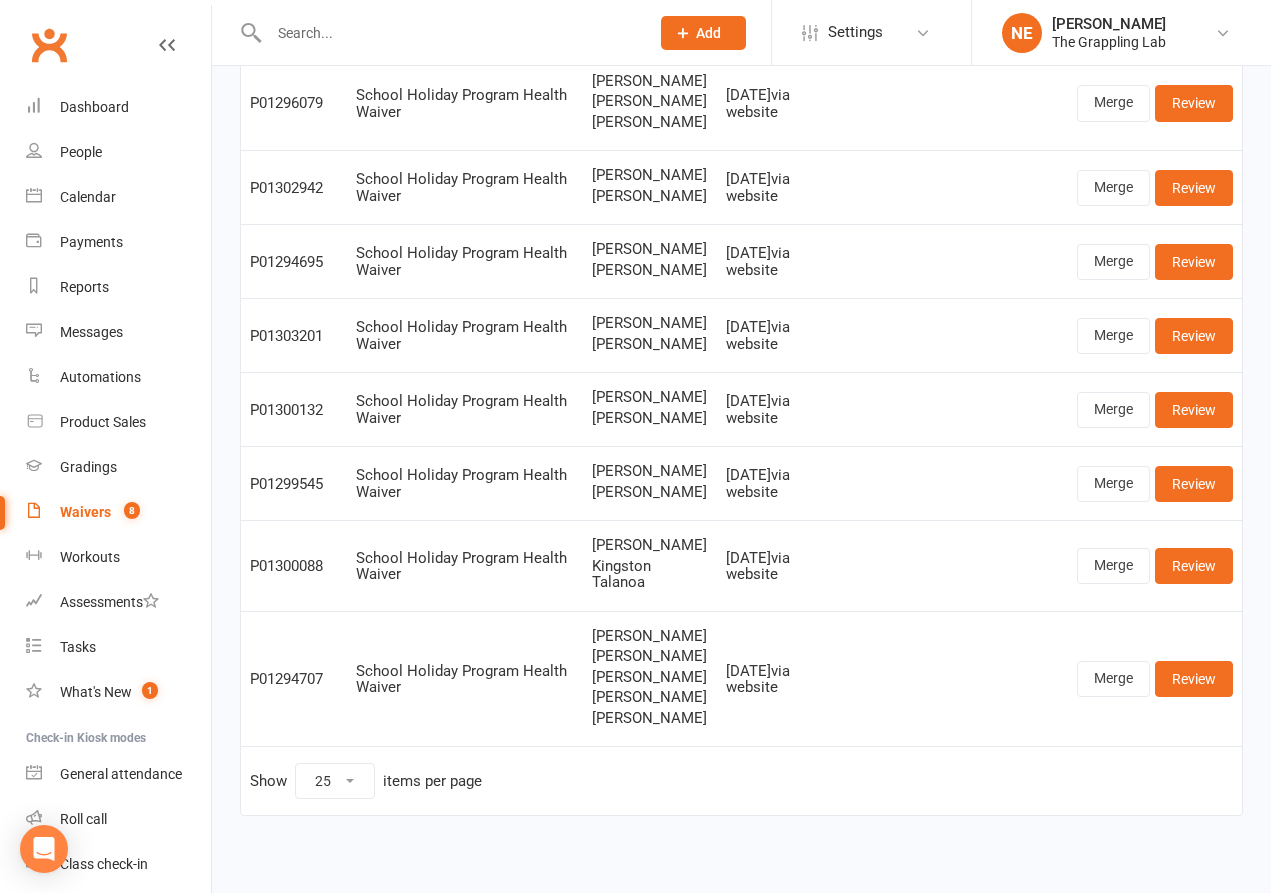 scroll, scrollTop: 226, scrollLeft: 0, axis: vertical 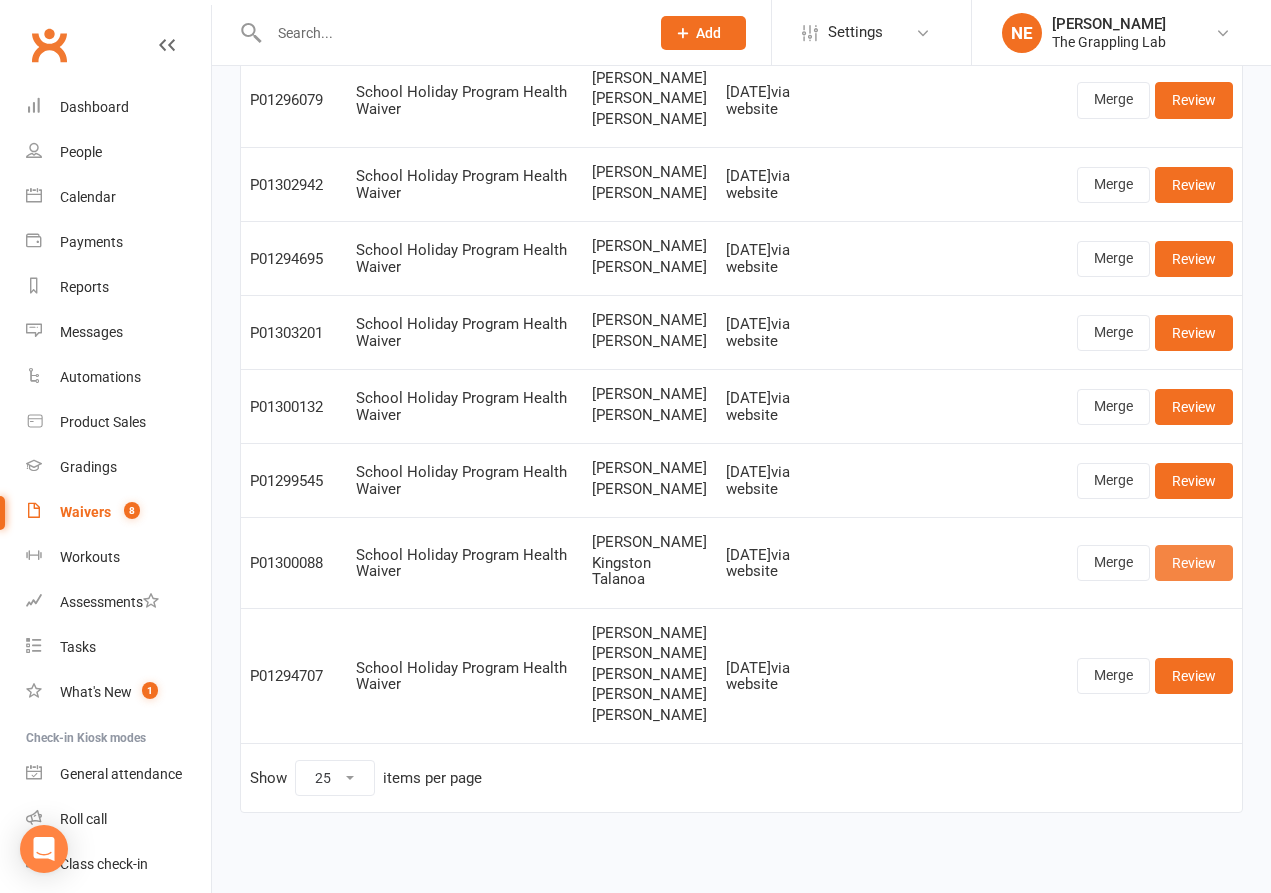 click on "Review" at bounding box center [1194, 563] 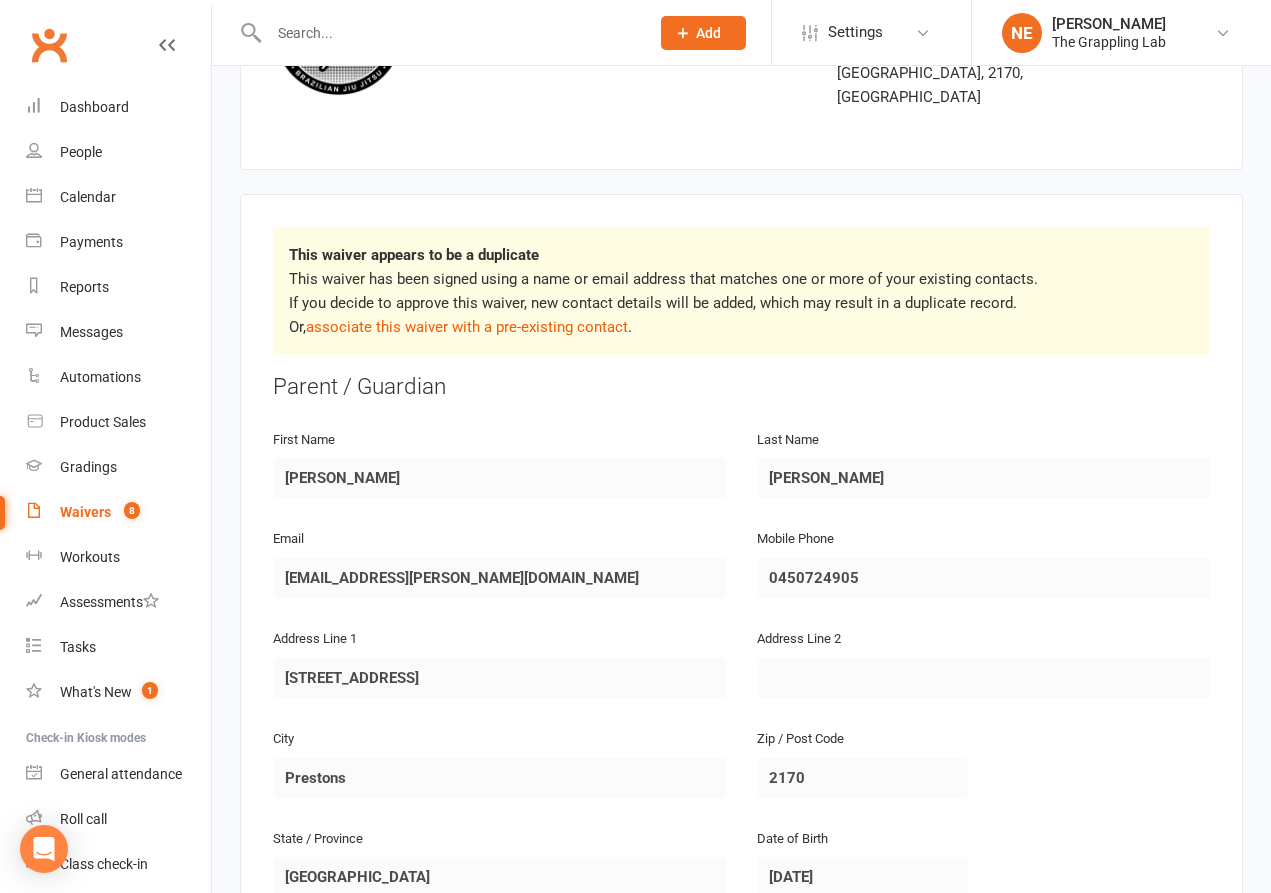 scroll, scrollTop: 0, scrollLeft: 0, axis: both 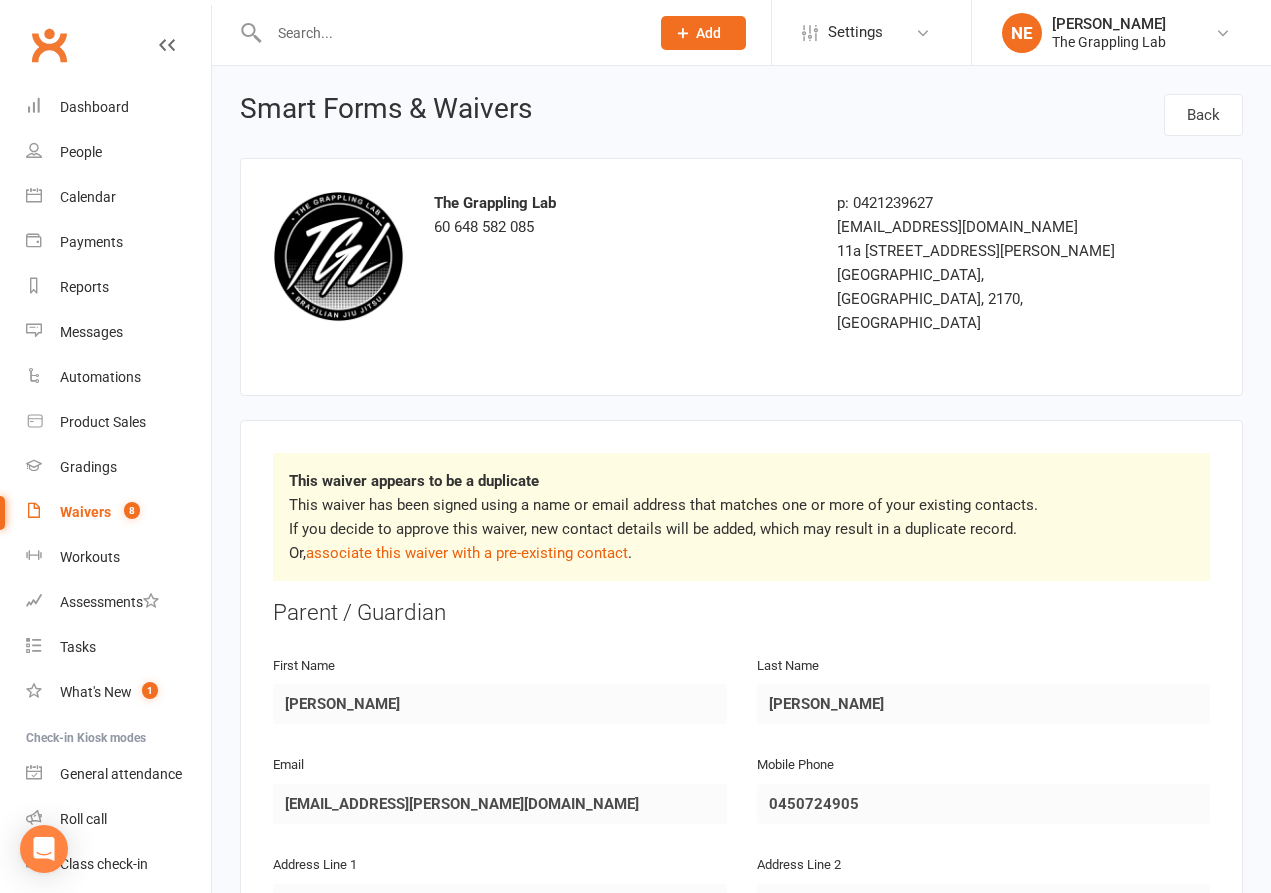 click on "Smart Forms & Waivers Back The Grappling Lab 60 648 582 085 p: 0421239627 [EMAIL_ADDRESS][DOMAIN_NAME] [STREET_ADDRESS][PERSON_NAME] This waiver appears to be a duplicate This waiver has been signed using a name or email address that matches one or more of your existing contacts. If you decide to approve this waiver, new contact details will be added, which may result in a duplicate record. Or,  associate this waiver with a pre-existing contact . Parent / Guardian First Name [PERSON_NAME] Last Name [PERSON_NAME] Email [EMAIL_ADDRESS][PERSON_NAME][DOMAIN_NAME] Mobile Phone 0450724905 Address Line [GEOGRAPHIC_DATA] Line [GEOGRAPHIC_DATA] Zip / Post Code 2170 State / Province [GEOGRAPHIC_DATA] Date of Birth [DEMOGRAPHIC_DATA] Attending?   NO Dependant / Child #1 First Name [GEOGRAPHIC_DATA] Last Name Talanoa Email [EMAIL_ADDRESS][PERSON_NAME][DOMAIN_NAME] Mobile Phone 0450724905 Address Line [GEOGRAPHIC_DATA] Line [GEOGRAPHIC_DATA] Zip / Post Code 2170 State / Province [GEOGRAPHIC_DATA] Date of Birth [DEMOGRAPHIC_DATA] Emergency Contact Details Emergency Contact Name [PERSON_NAME]" at bounding box center (741, 2229) 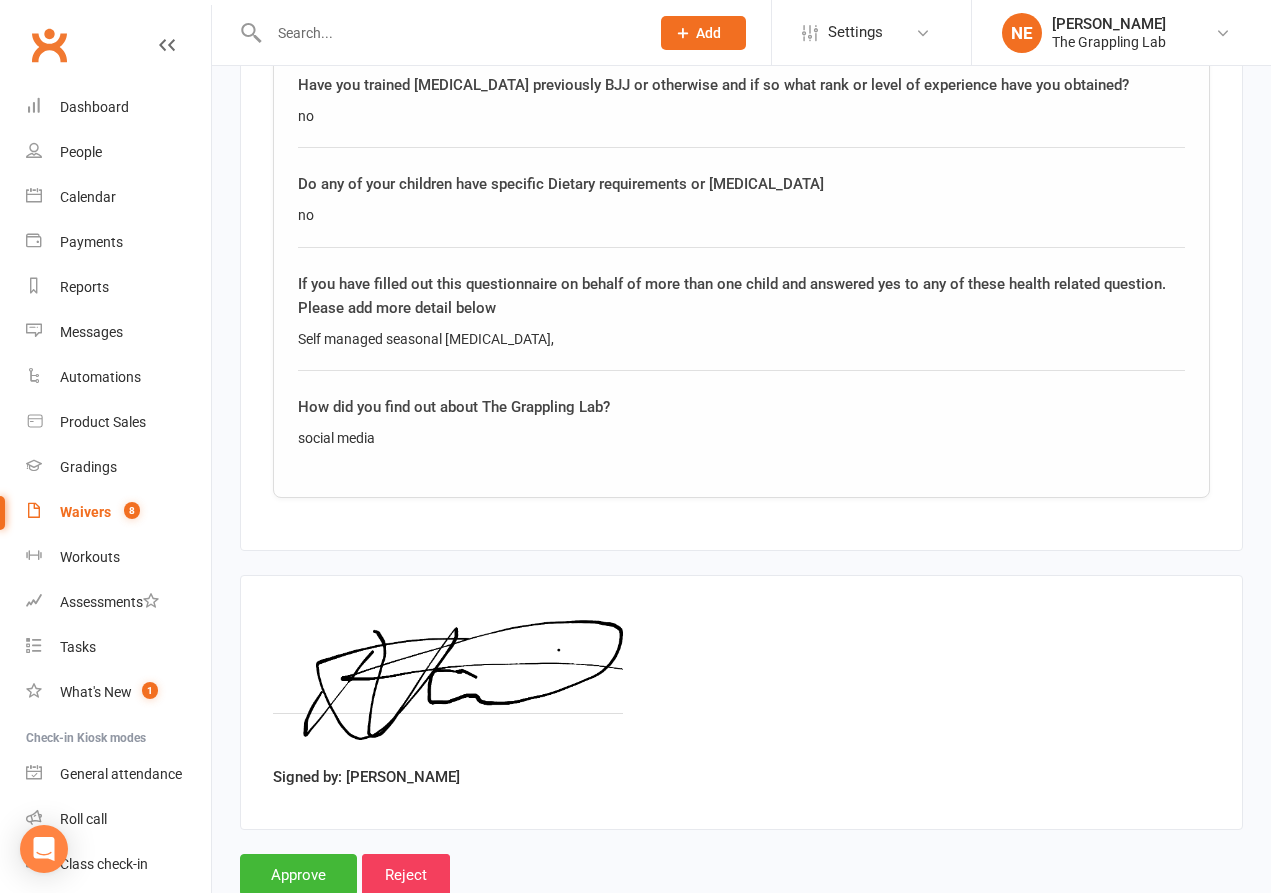 scroll, scrollTop: 3494, scrollLeft: 0, axis: vertical 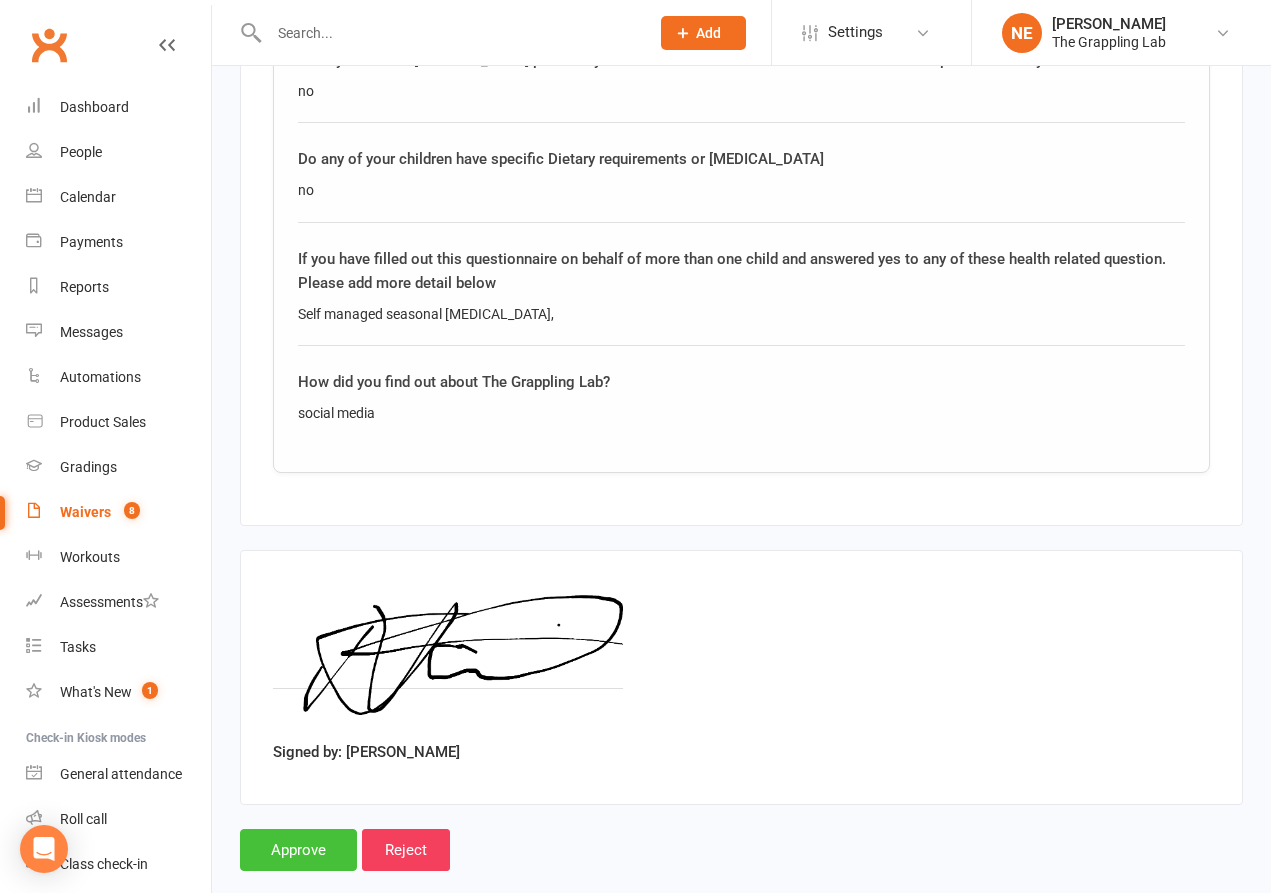 click on "Approve" at bounding box center [298, 850] 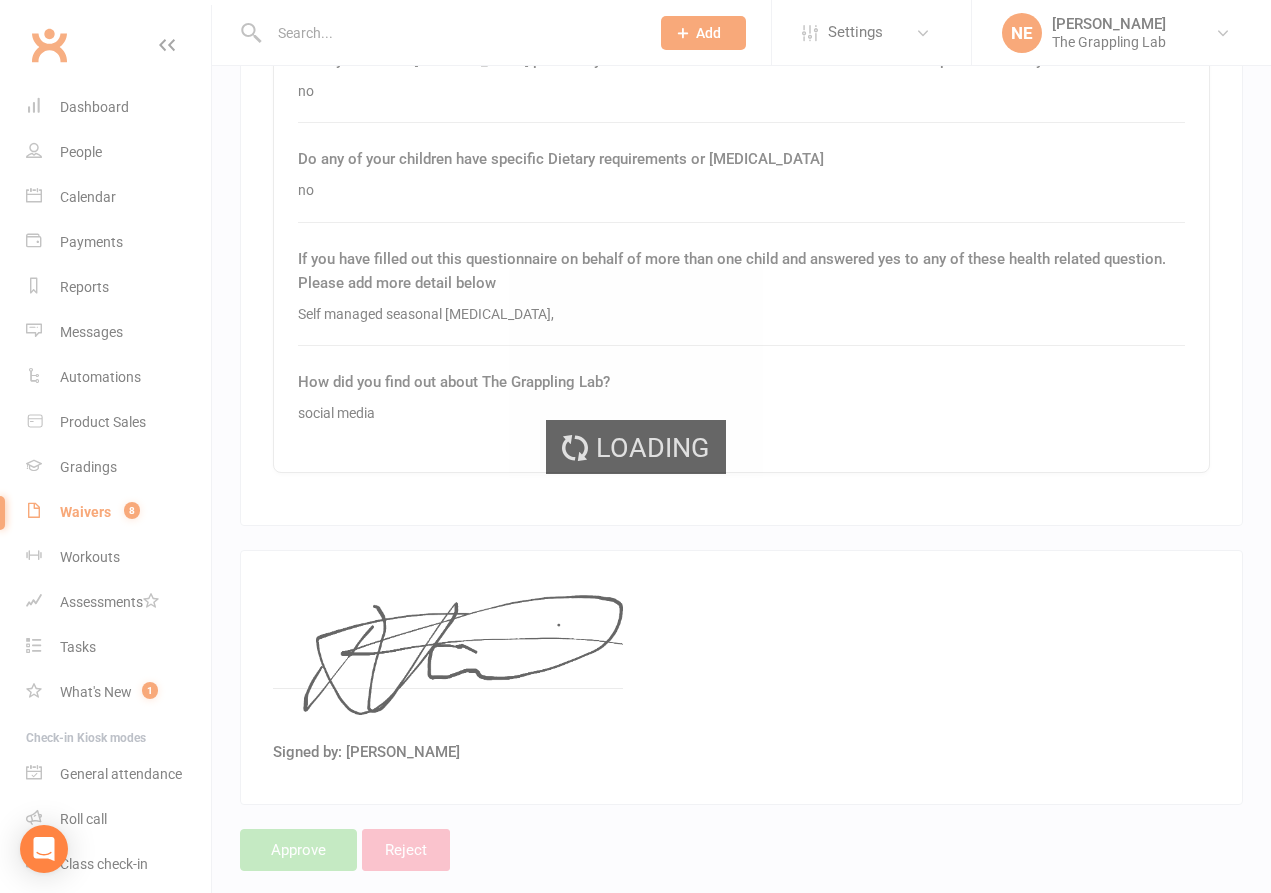 scroll, scrollTop: 0, scrollLeft: 0, axis: both 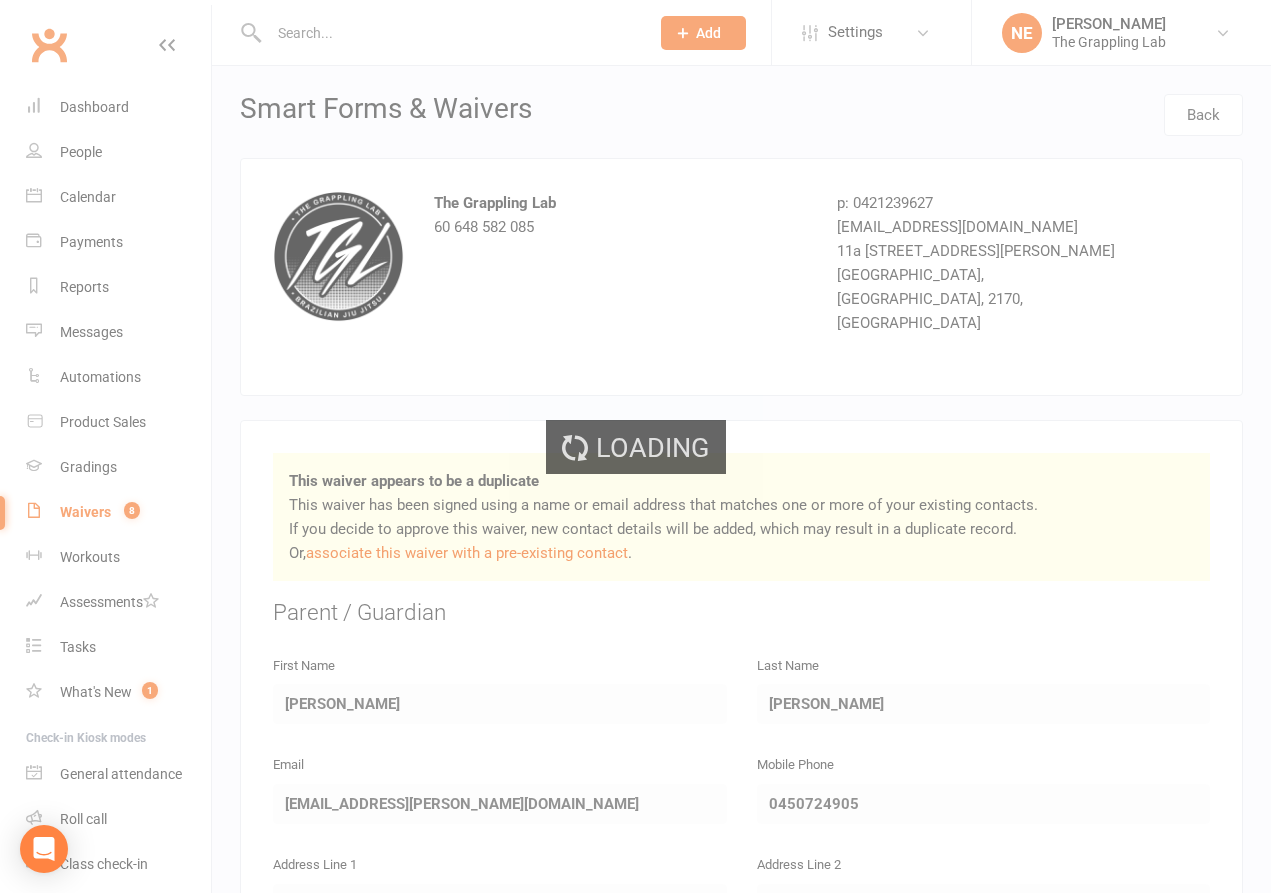 select on "25" 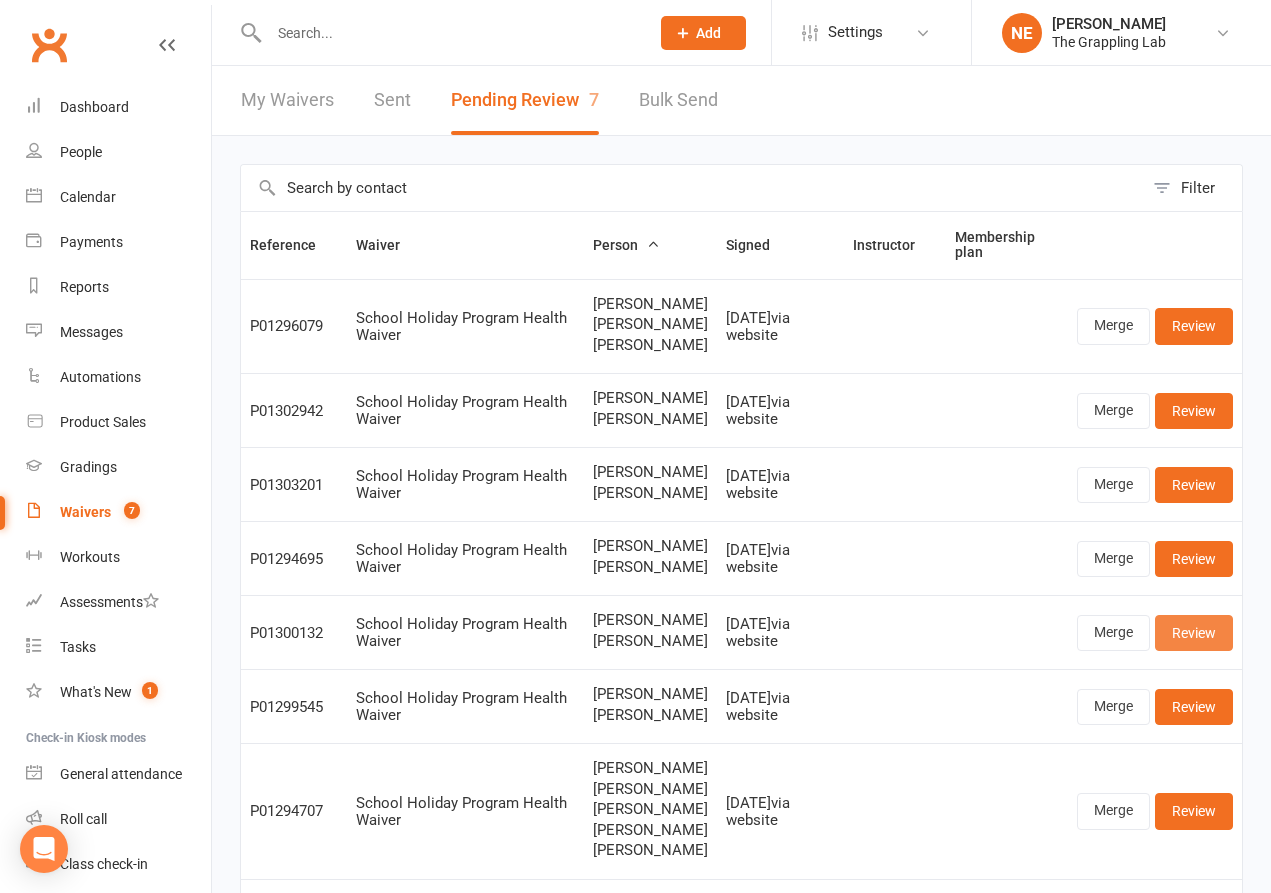 click on "Review" at bounding box center (1194, 633) 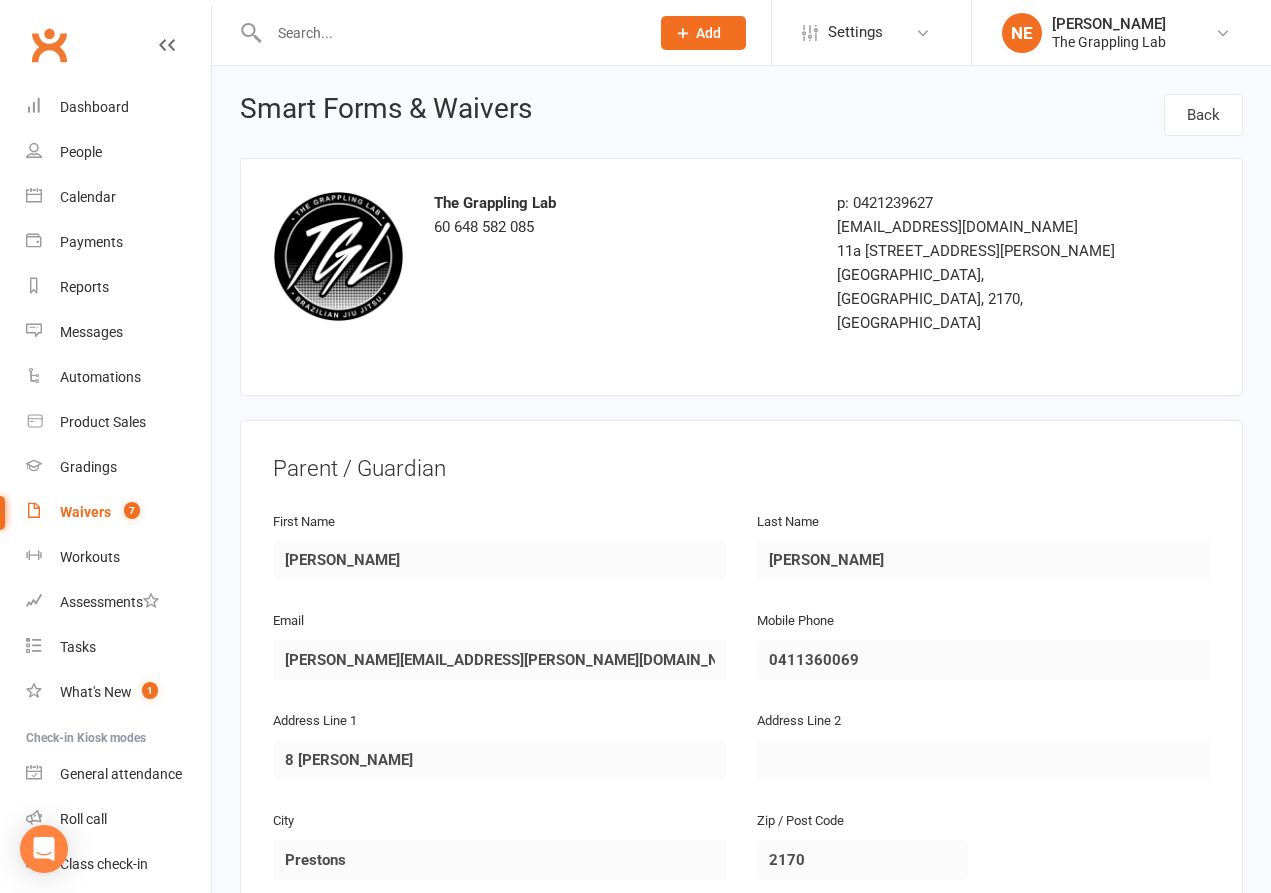 click on "Smart Forms & Waivers Back The Grappling Lab 60 648 582 085 p: 0421239627 [EMAIL_ADDRESS][DOMAIN_NAME] [STREET_ADDRESS][PERSON_NAME] Parent / Guardian First Name [PERSON_NAME] Last Name [PERSON_NAME] Email [PERSON_NAME][EMAIL_ADDRESS][PERSON_NAME][DOMAIN_NAME] Mobile Phone 0411360069 Address Line 1 8 [PERSON_NAME] Address Line 2 City Prestons Zip / Post Code 2170 State / Province [GEOGRAPHIC_DATA] Date of Birth [DEMOGRAPHIC_DATA] Attending?   NO Dependant / Child #1 First Name [PERSON_NAME] Last Name [PERSON_NAME] Email [PERSON_NAME][EMAIL_ADDRESS][PERSON_NAME][DOMAIN_NAME] Mobile Phone 0411360069 Address Line 1 8 [PERSON_NAME] Address Line [GEOGRAPHIC_DATA] Zip / Post Code 2170 State / Province [GEOGRAPHIC_DATA] Date of Birth [DEMOGRAPHIC_DATA] Emergency Contact Details Emergency Contact Name [PERSON_NAME] Relationship to Member Dad Email [PERSON_NAME][EMAIL_ADDRESS][PERSON_NAME][DOMAIN_NAME] Mobile Phone 0411360069 Address [STREET_ADDRESS][PERSON_NAME] Hussein Questionnaire Please complete this before stepping on the mats. Once completed show a staff member. Have you been diagnosed with [MEDICAL_DATA]? No Have you recently experienced [MEDICAL_DATA]? No" at bounding box center [741, 2157] 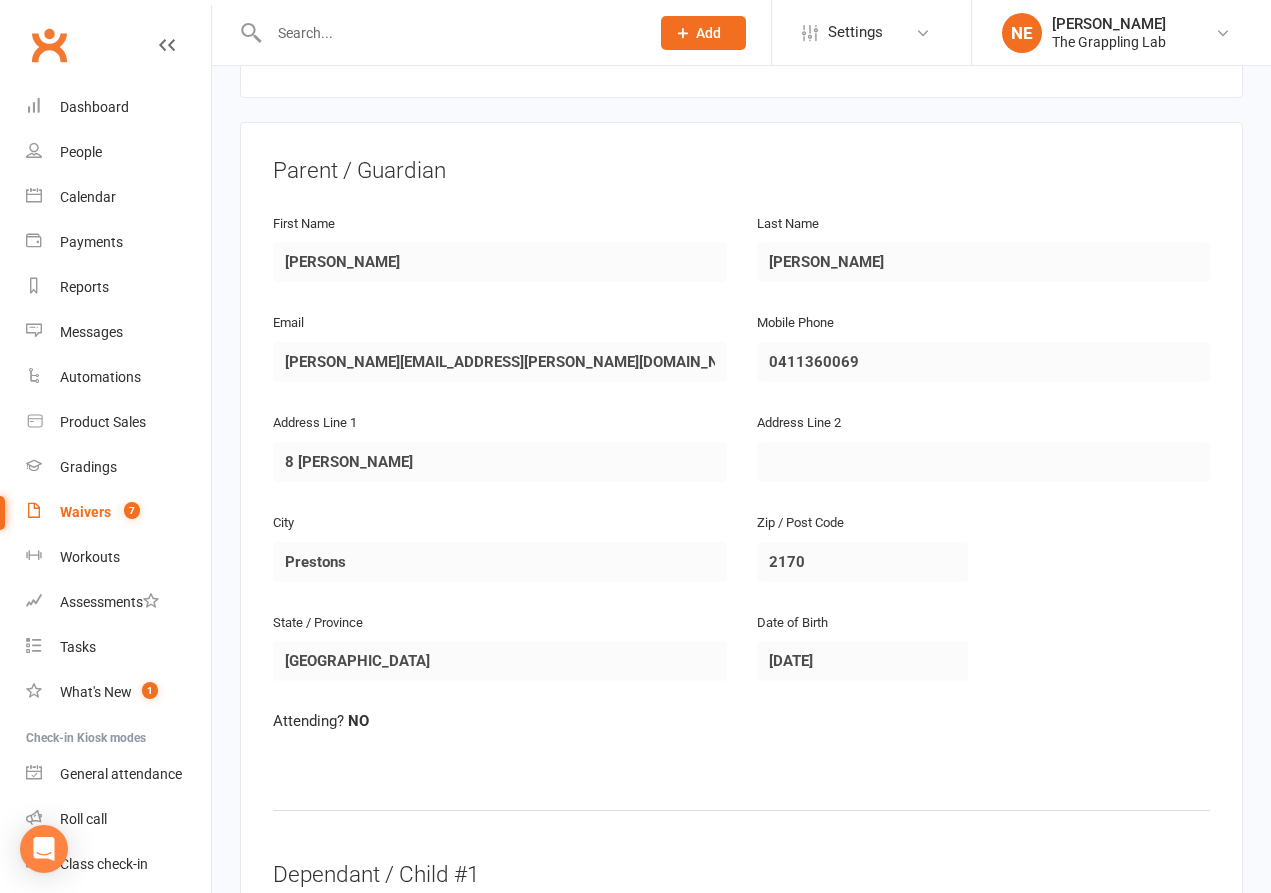 scroll, scrollTop: 310, scrollLeft: 0, axis: vertical 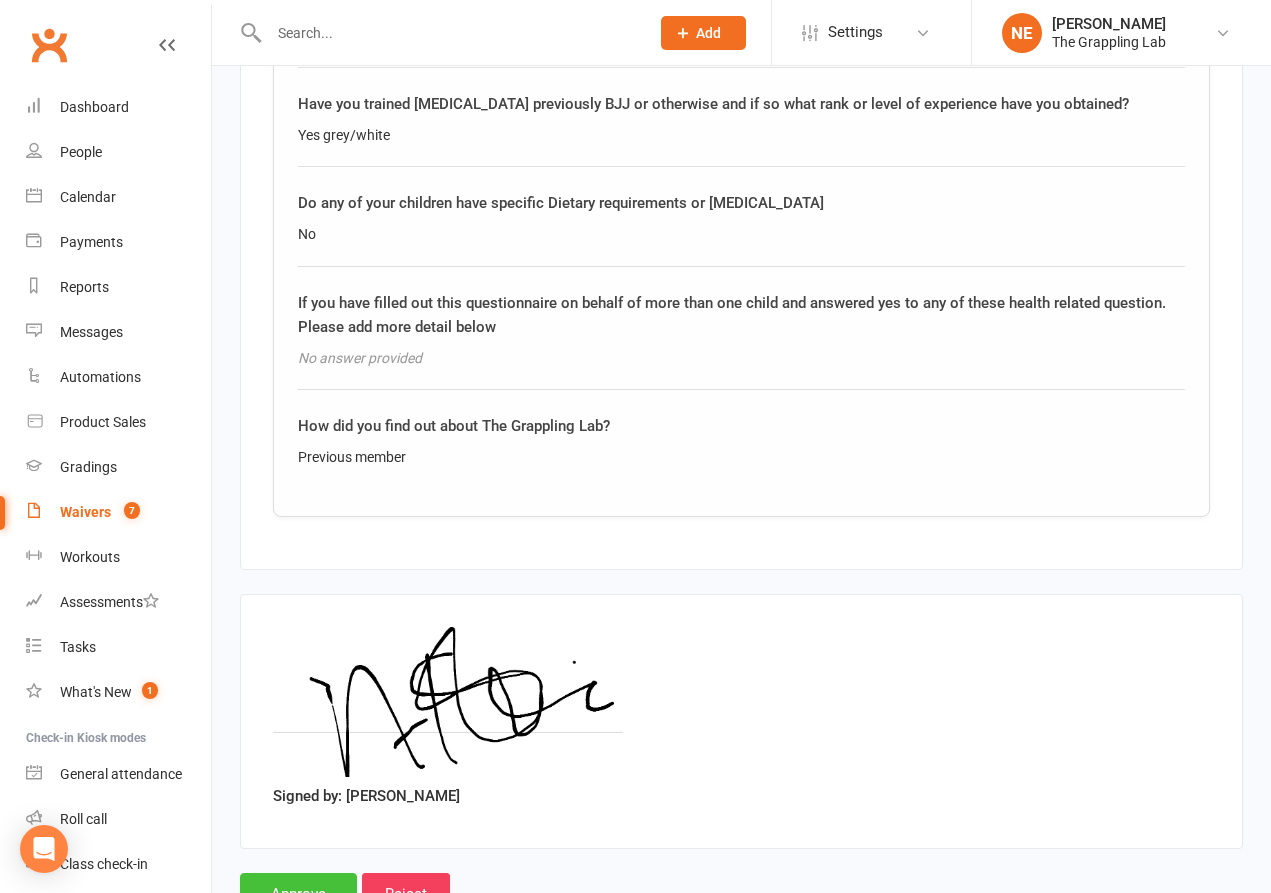 click on "Approve" at bounding box center (298, 894) 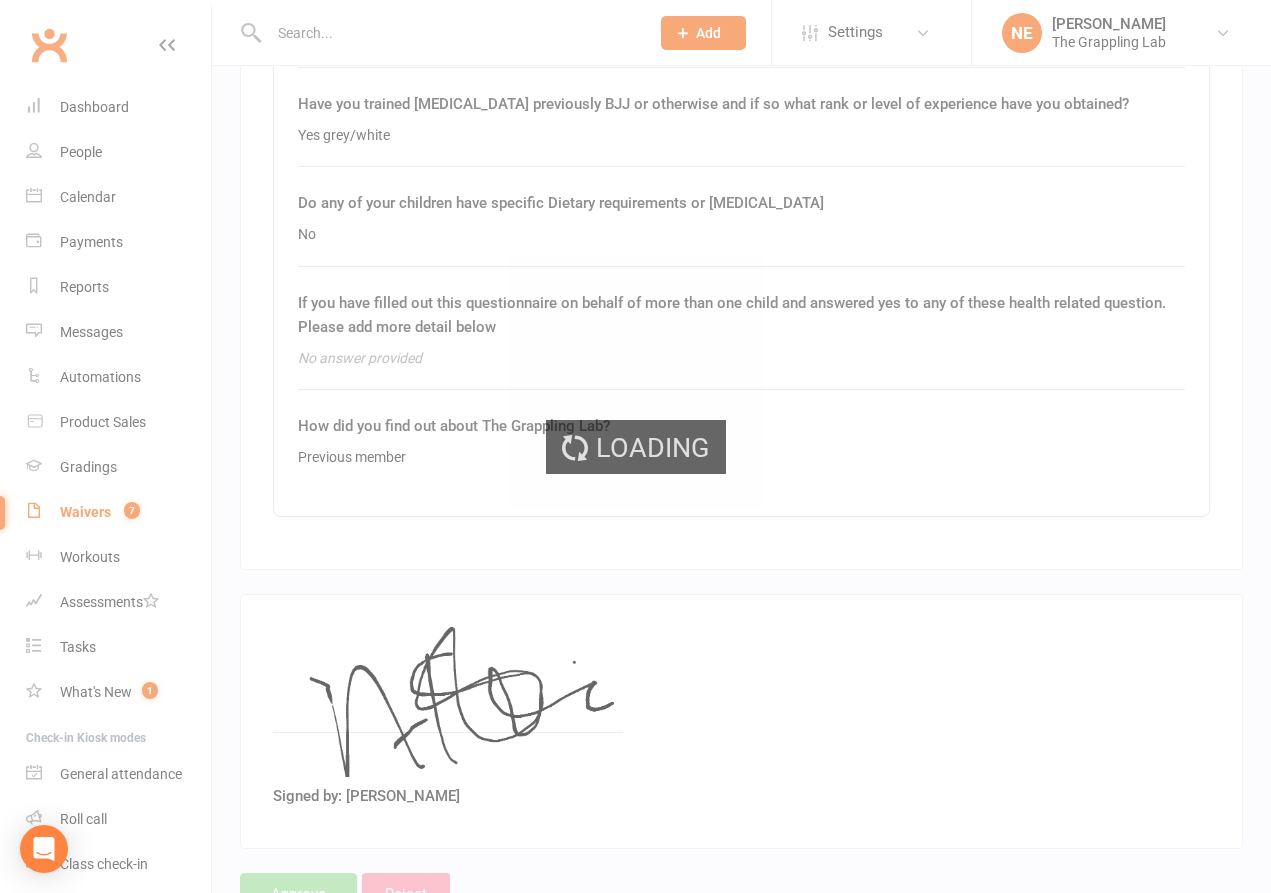 scroll, scrollTop: 0, scrollLeft: 0, axis: both 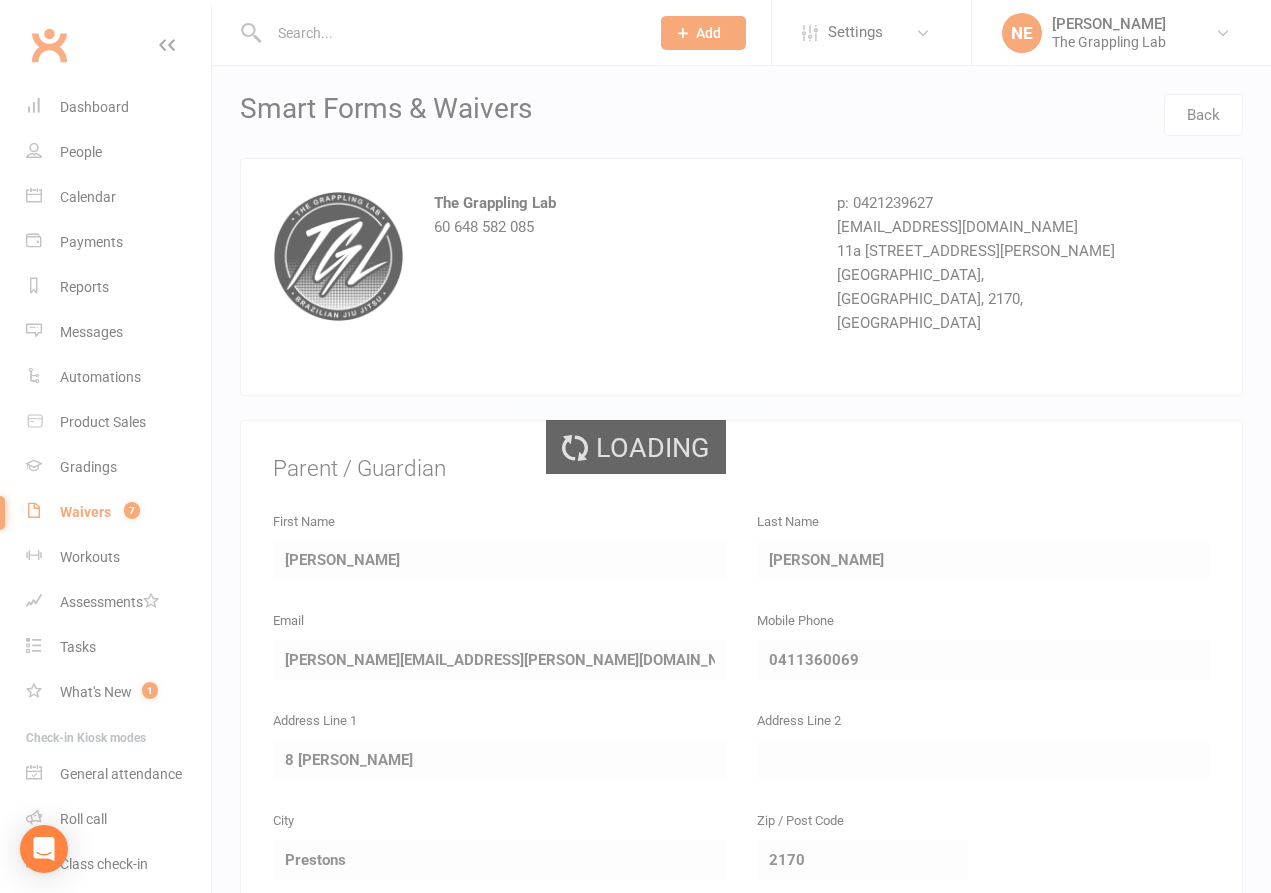 select on "25" 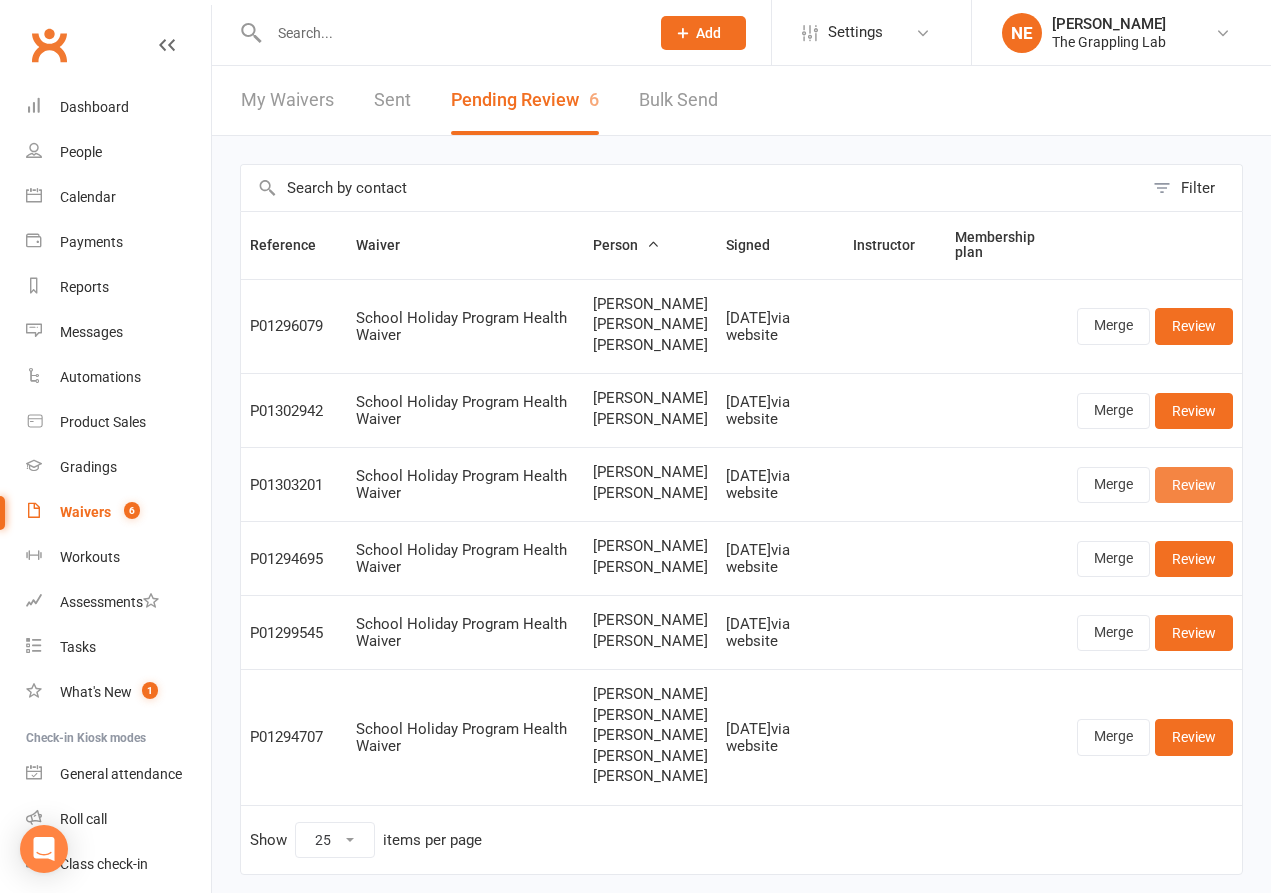 click on "Review" at bounding box center [1194, 485] 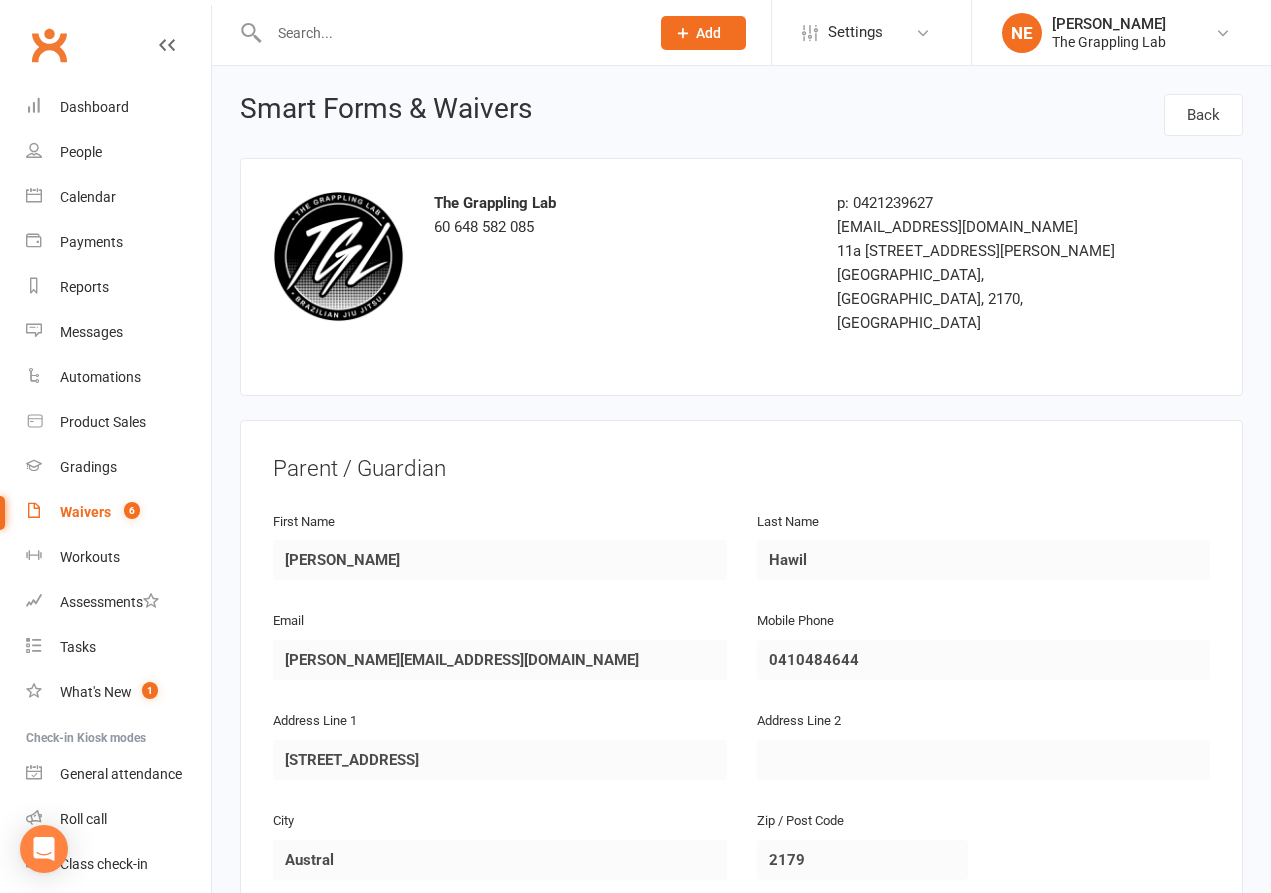 scroll, scrollTop: 180, scrollLeft: 0, axis: vertical 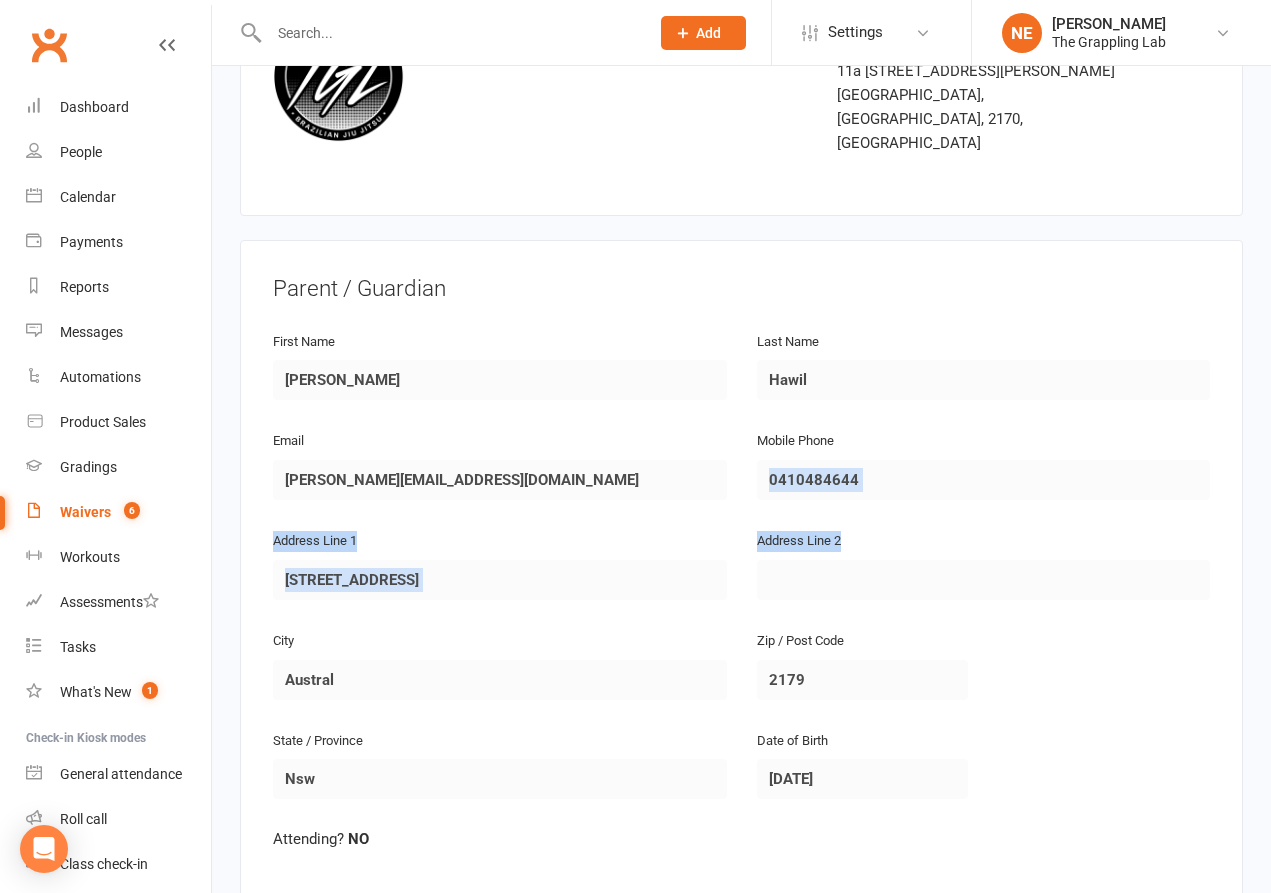 drag, startPoint x: 1202, startPoint y: 498, endPoint x: 1202, endPoint y: 472, distance: 26 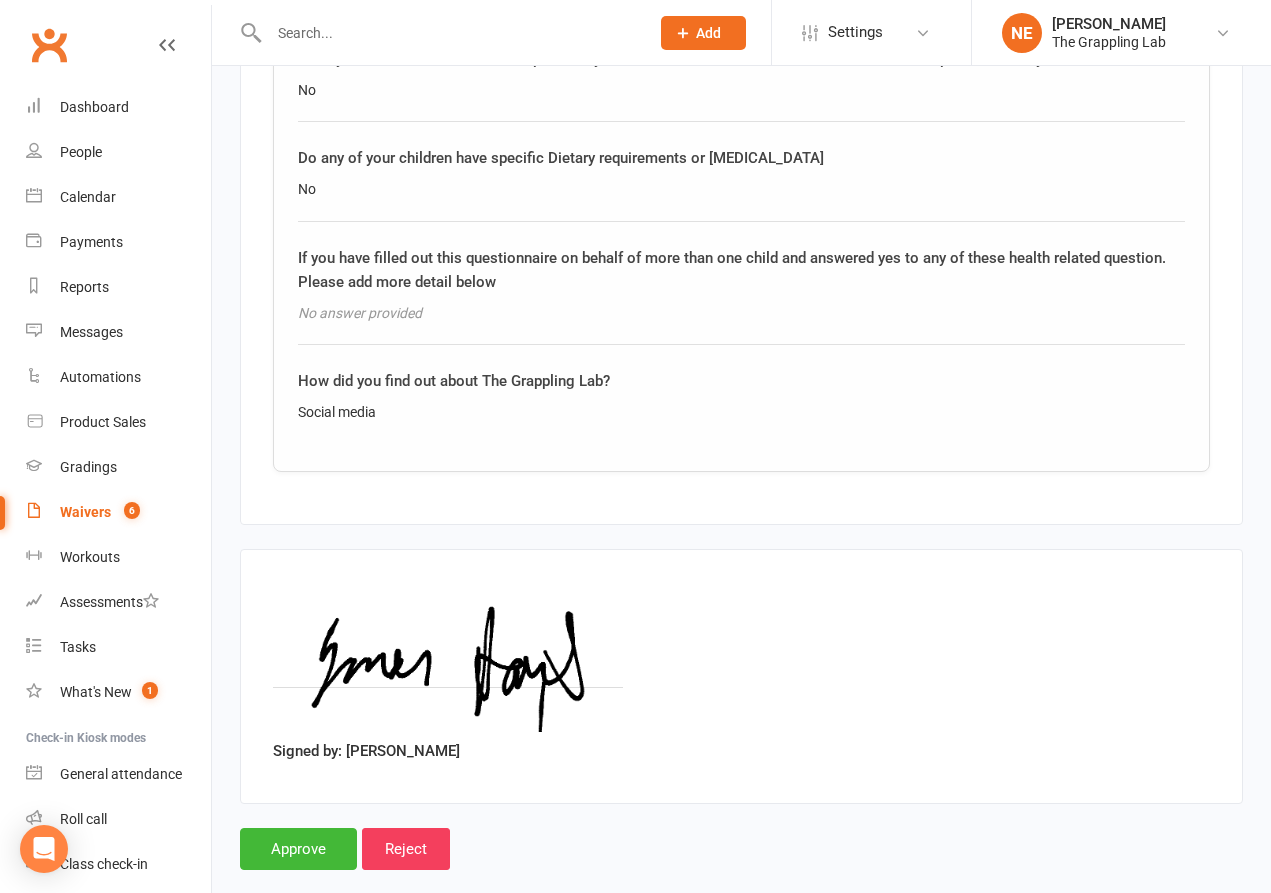 scroll, scrollTop: 3350, scrollLeft: 0, axis: vertical 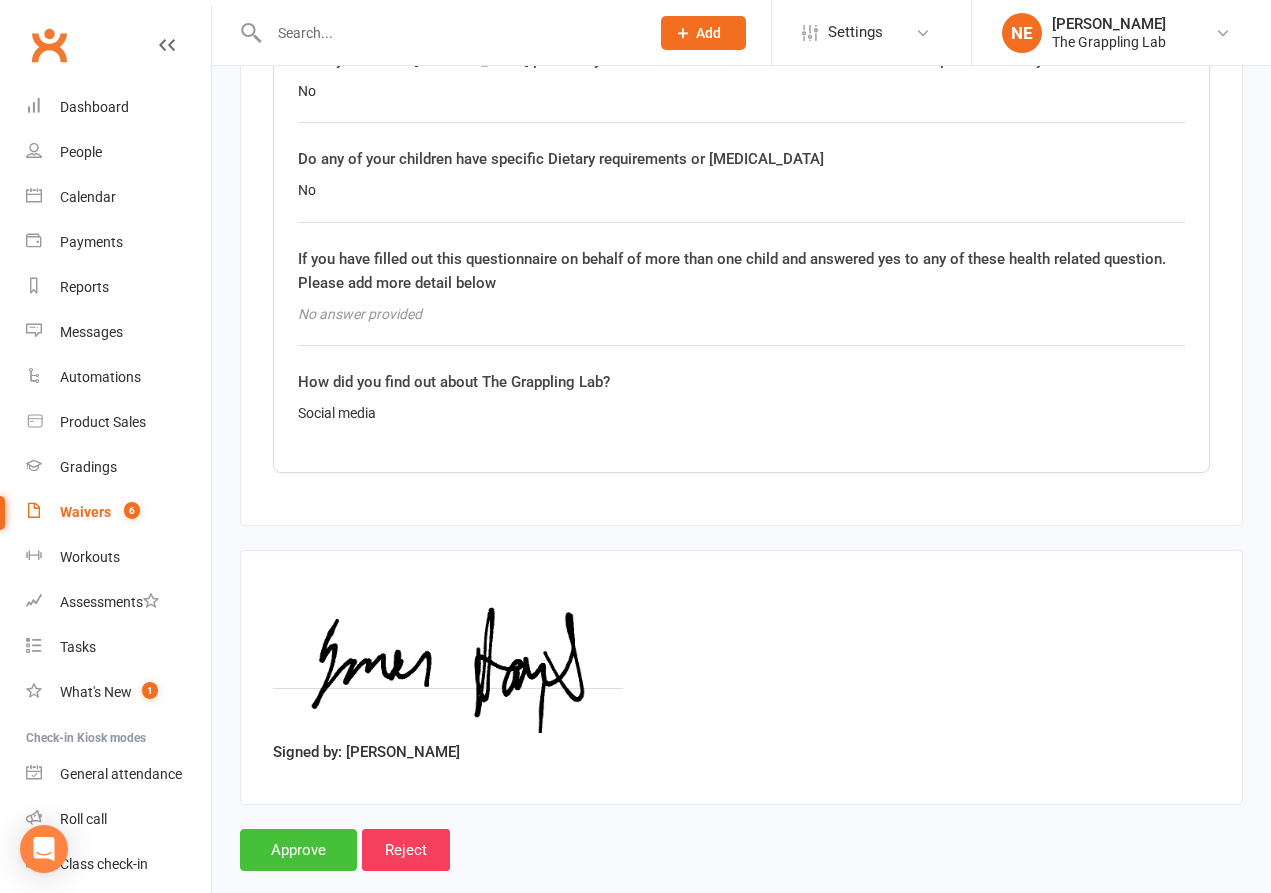 click on "Approve" at bounding box center (298, 850) 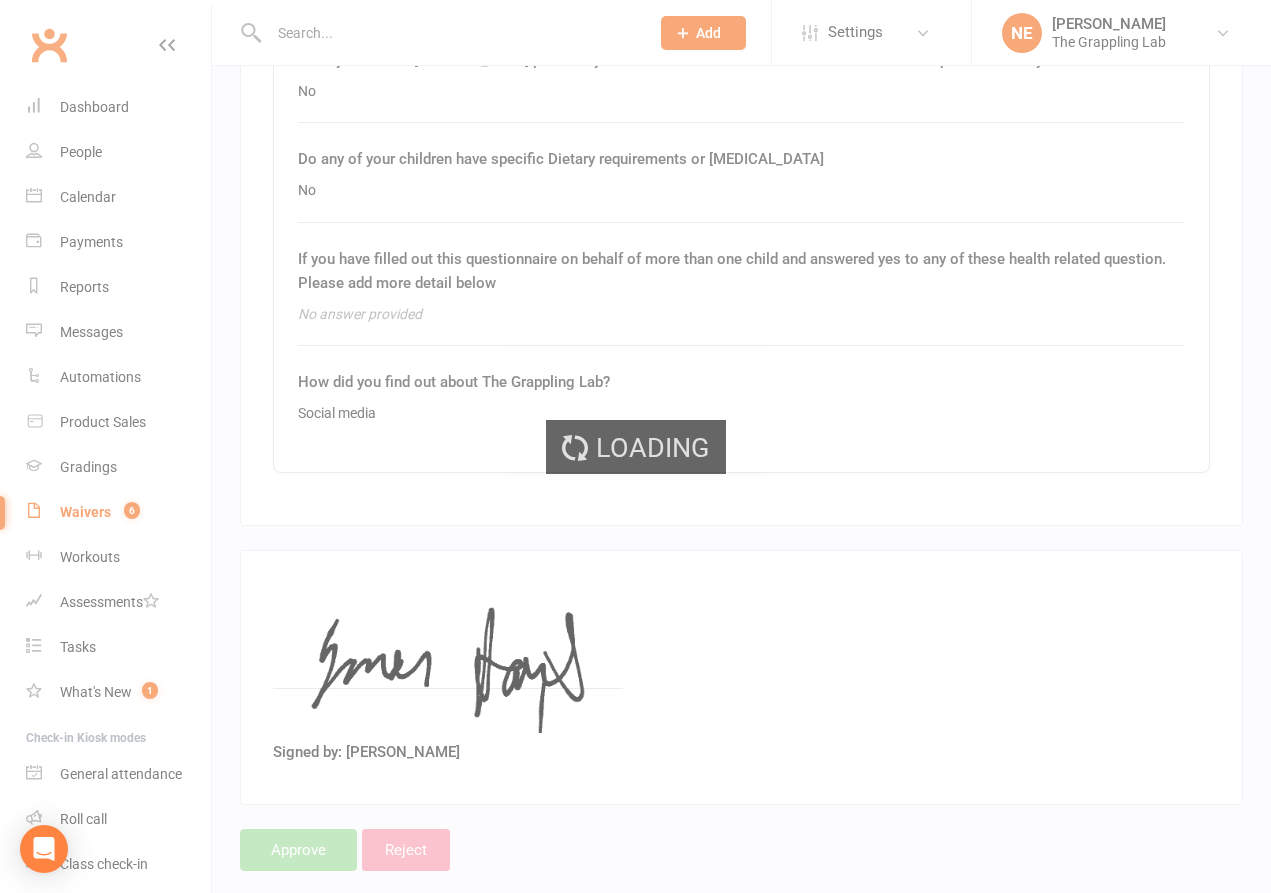 scroll, scrollTop: 0, scrollLeft: 0, axis: both 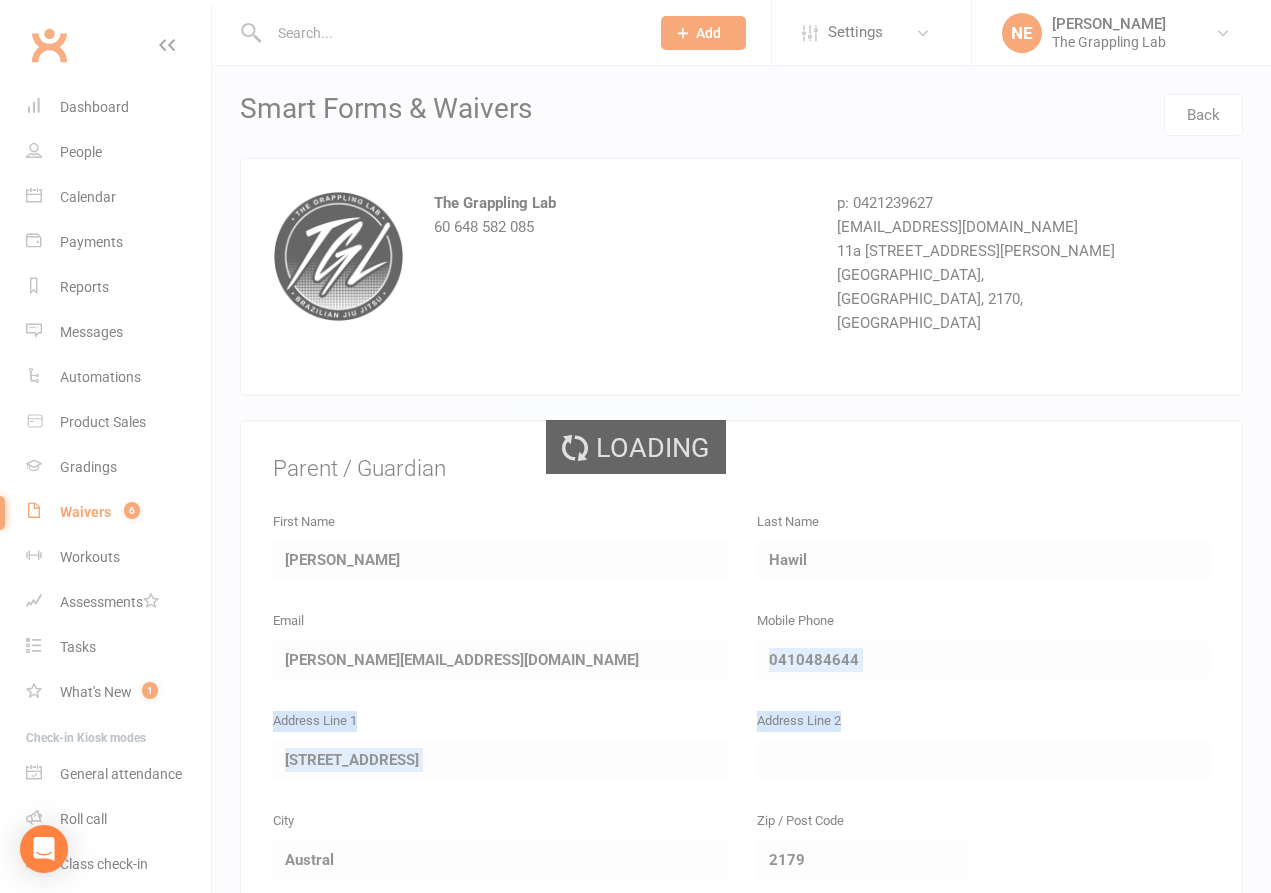 select on "25" 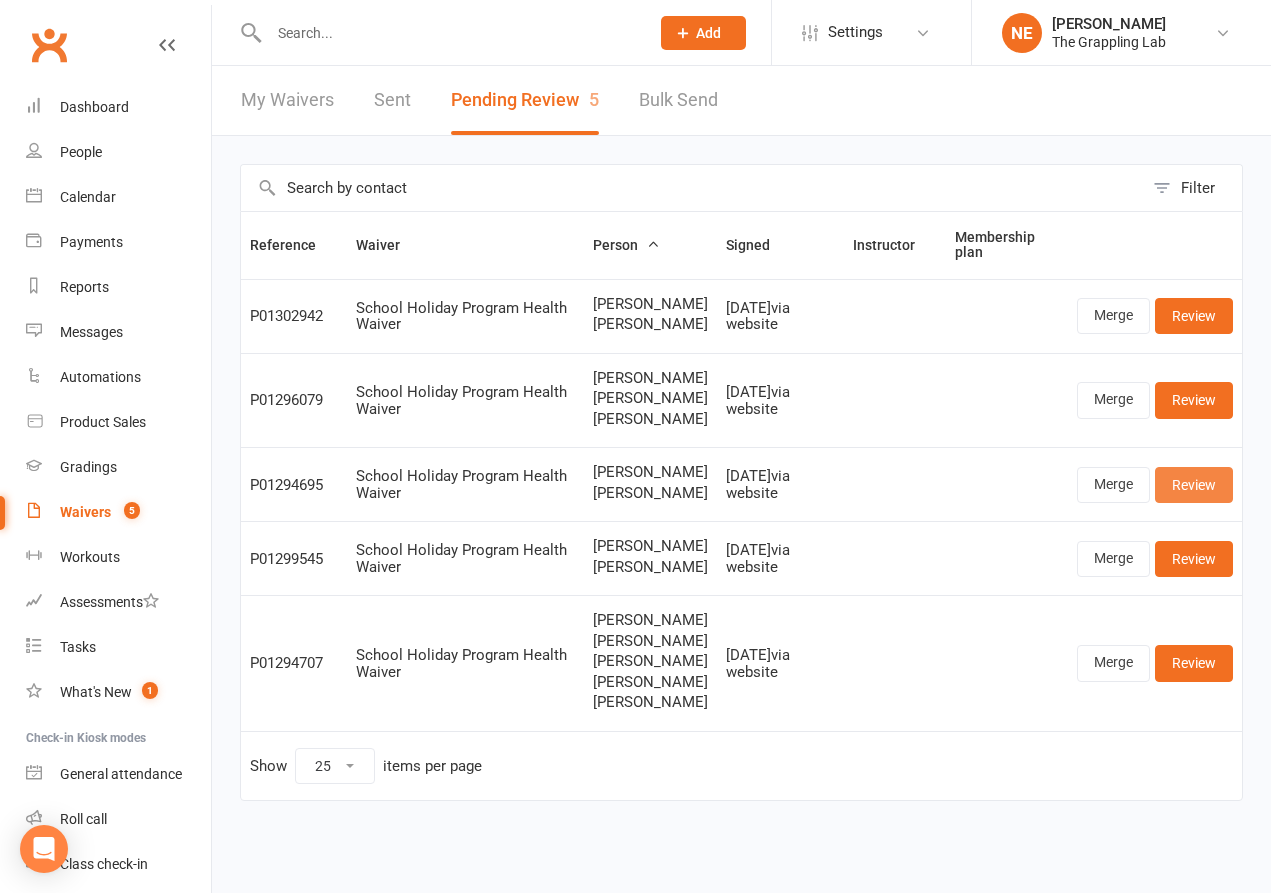 click on "Review" at bounding box center [1194, 485] 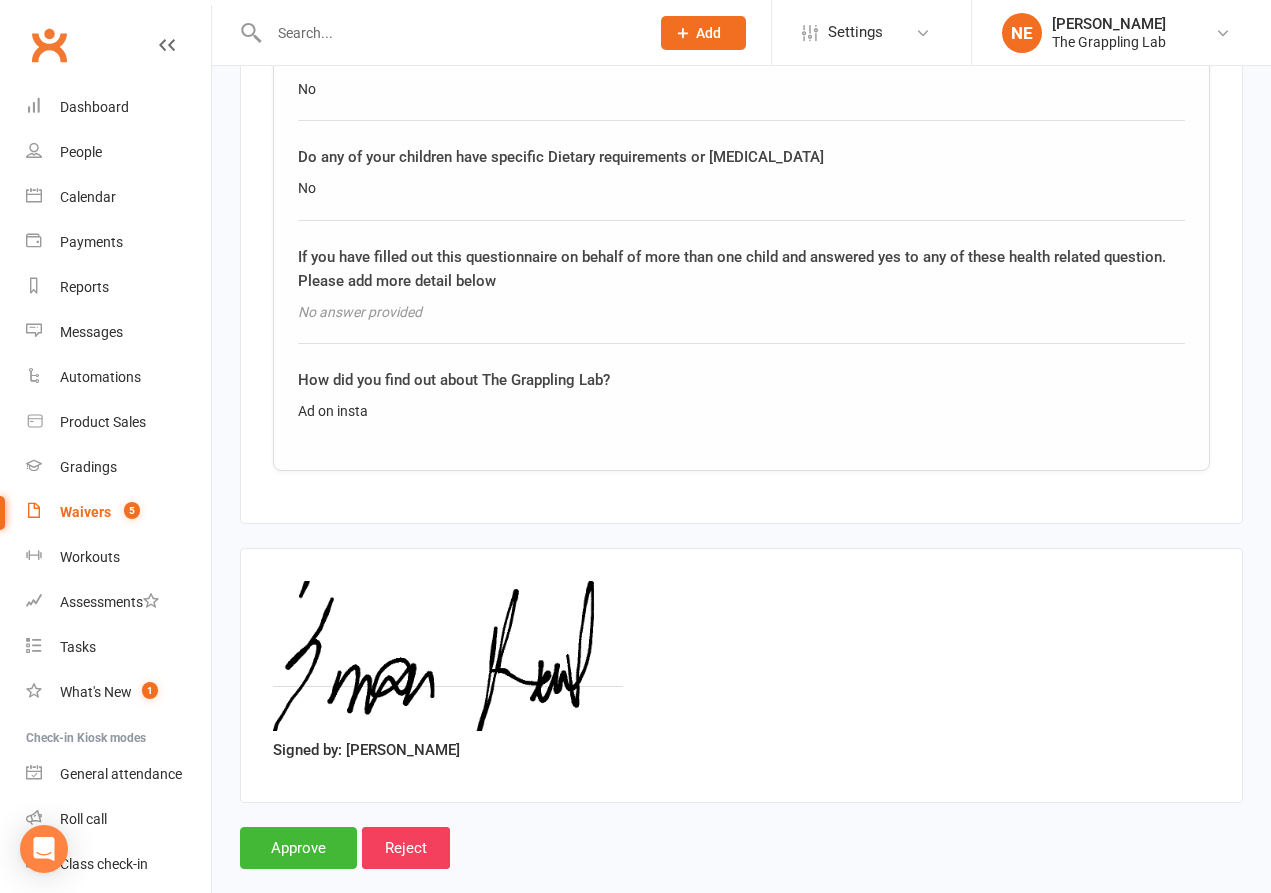 scroll, scrollTop: 3494, scrollLeft: 0, axis: vertical 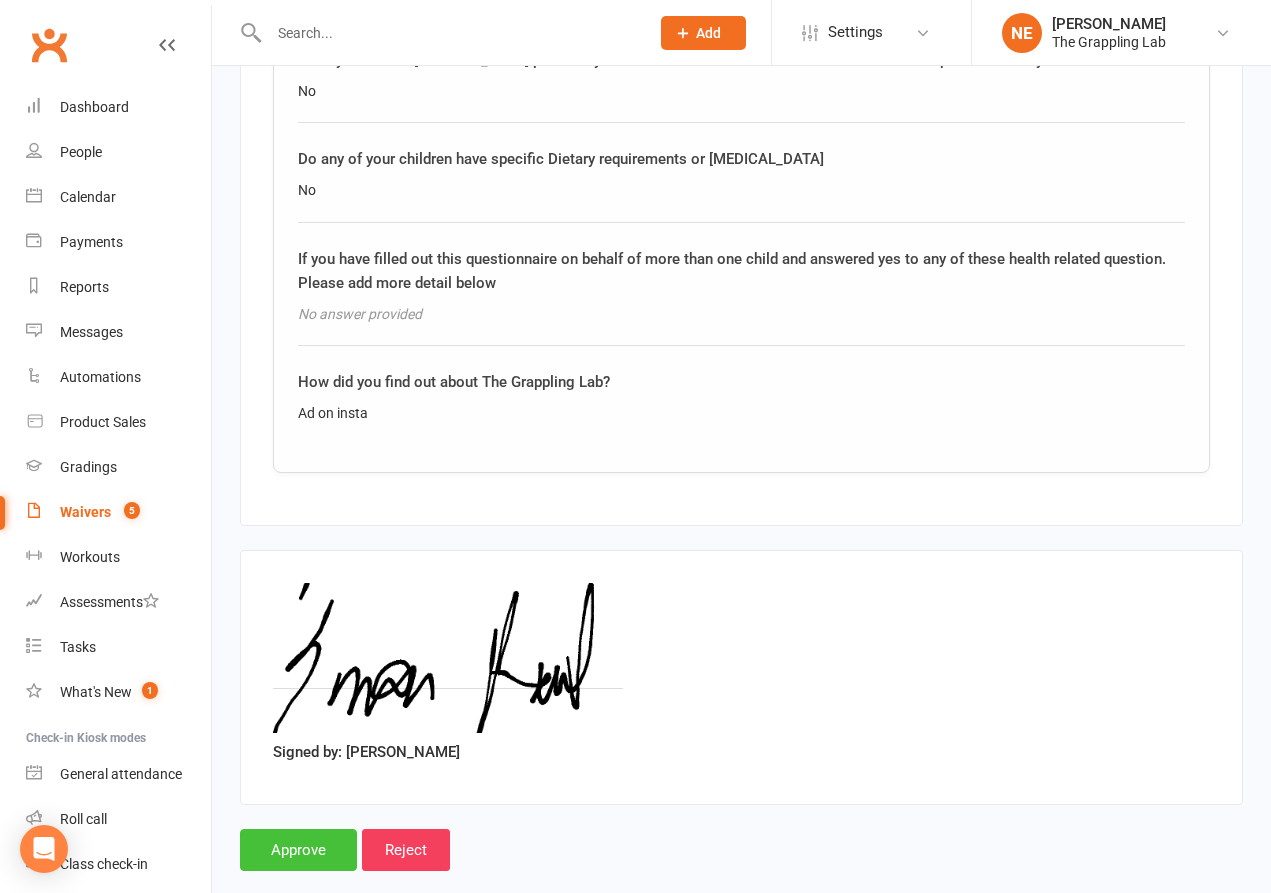 click on "Approve" at bounding box center (298, 850) 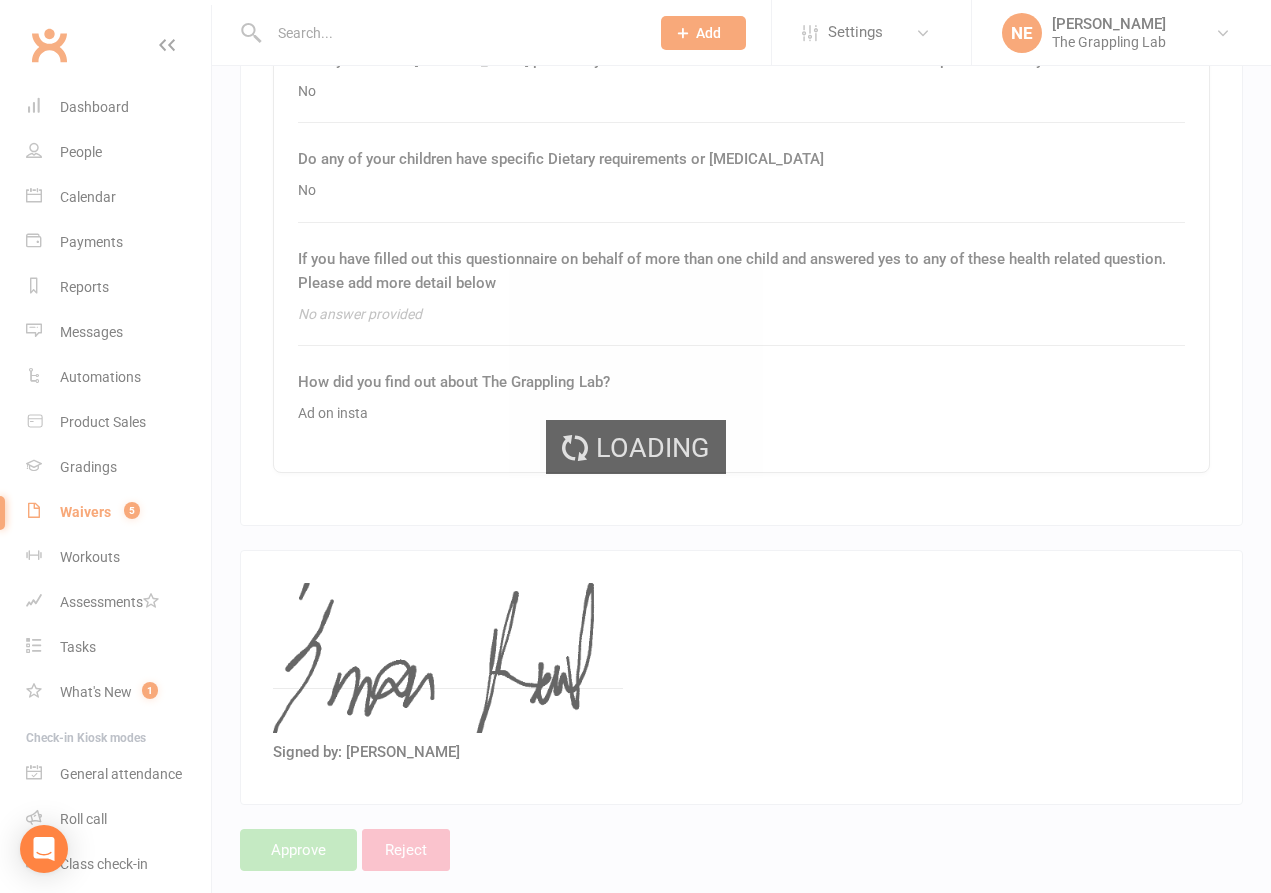 scroll, scrollTop: 0, scrollLeft: 0, axis: both 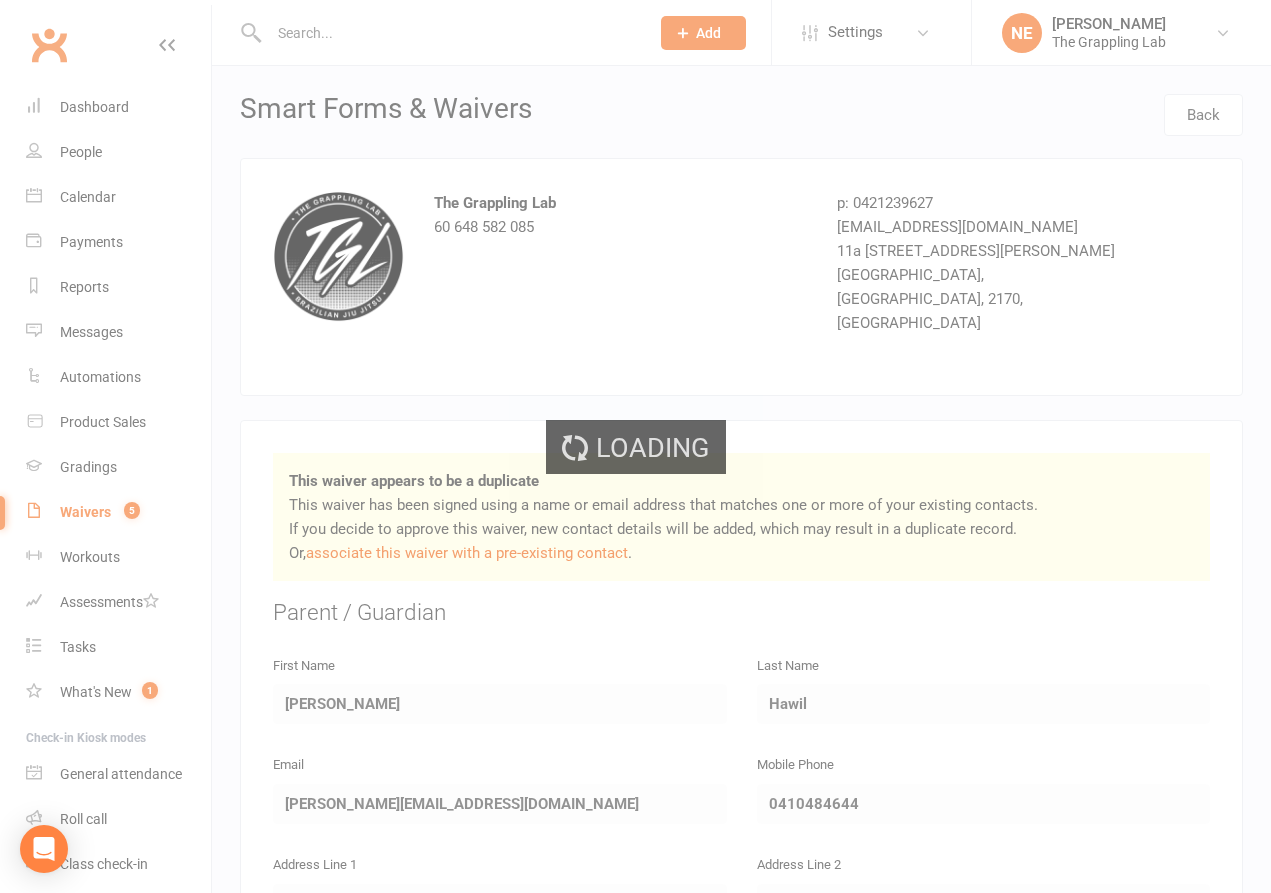 select on "25" 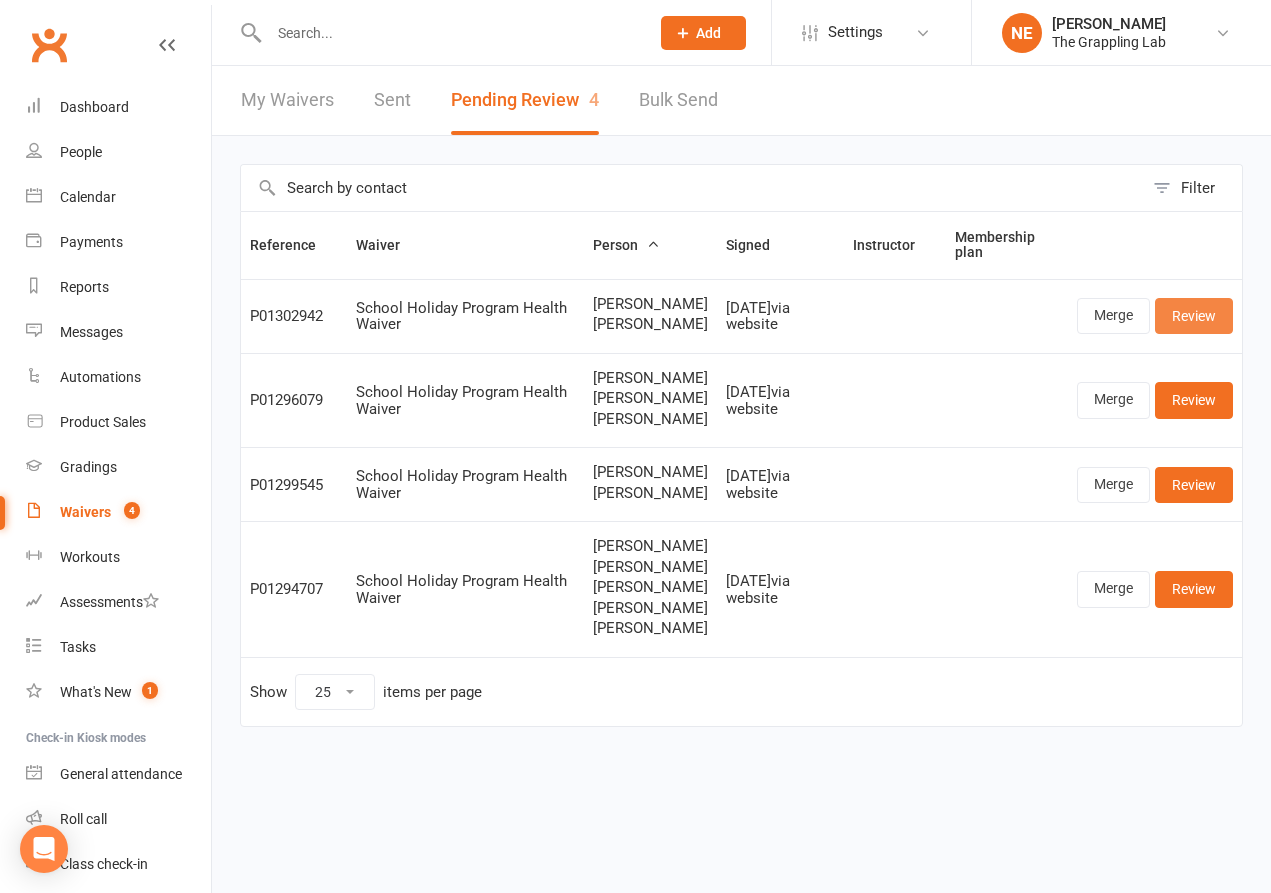 click on "Review" at bounding box center (1194, 316) 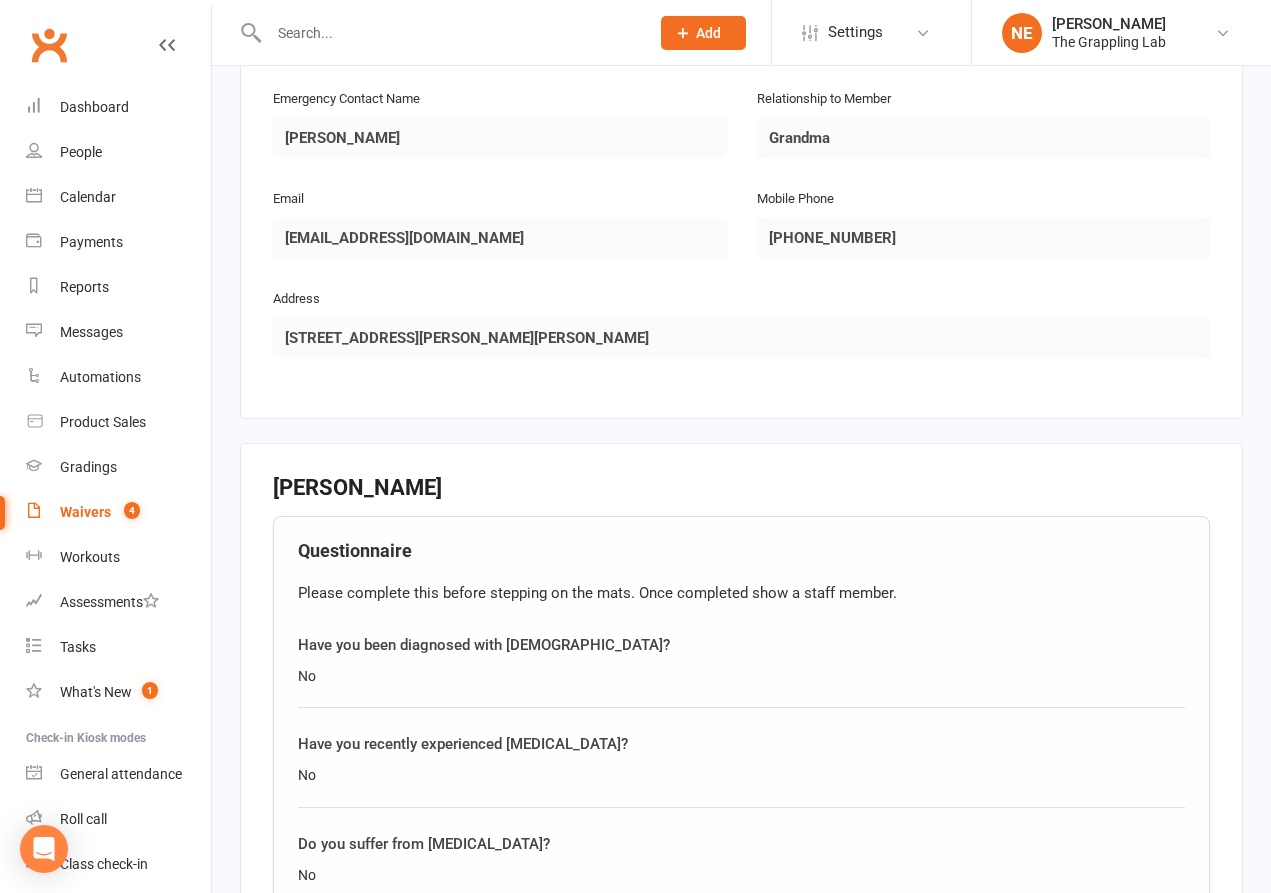 scroll, scrollTop: 1939, scrollLeft: 0, axis: vertical 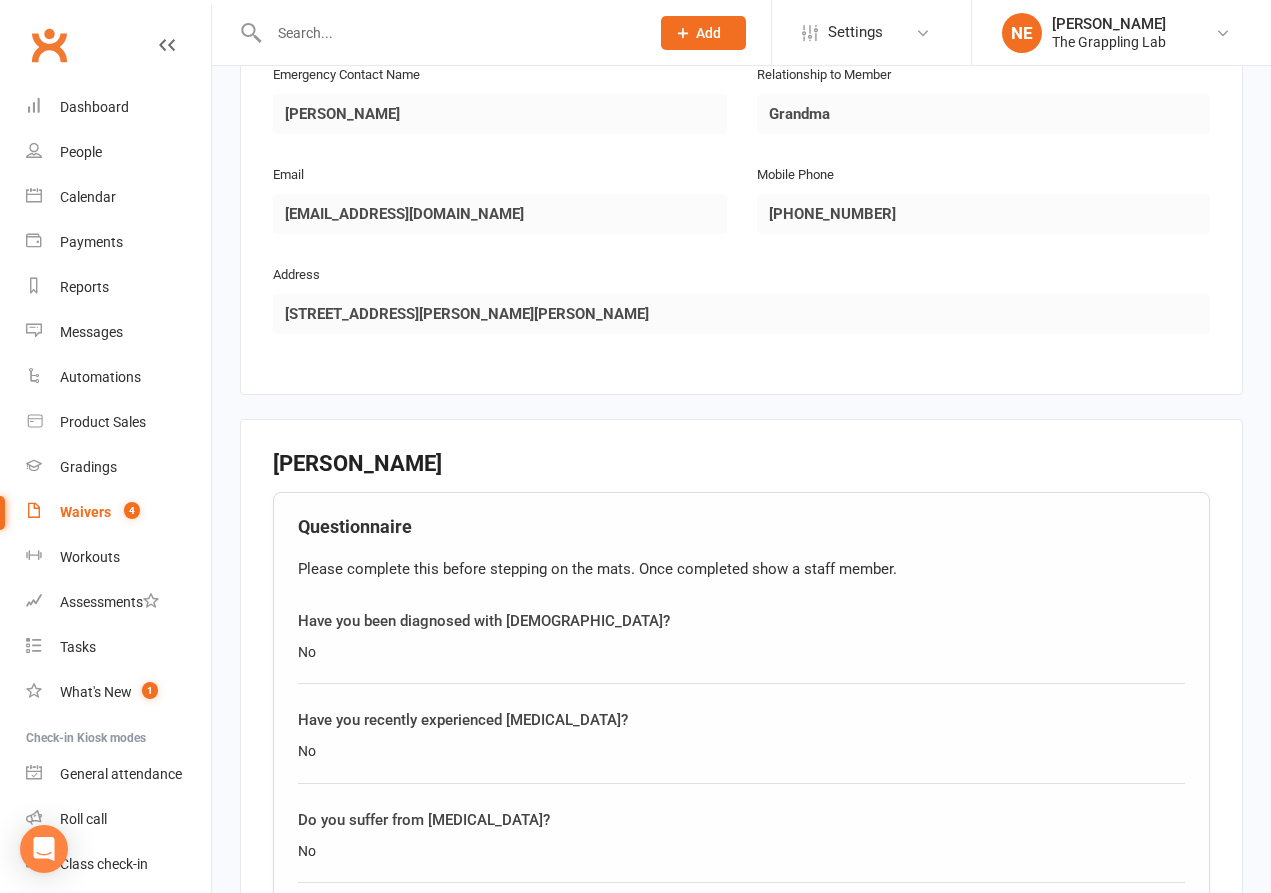 click on "Smart Forms & Waivers Back The Grappling Lab 60 648 582 085 p: 0421239627 [EMAIL_ADDRESS][DOMAIN_NAME] [STREET_ADDRESS][PERSON_NAME] This waiver appears to be a duplicate This waiver has been signed using a name or email address that matches one or more of your existing contacts. If you decide to approve this waiver, new contact details will be added, which may result in a duplicate record. Or,  associate this waiver with a pre-existing contact . Parent / Guardian First Name [PERSON_NAME] Last Name [PERSON_NAME] [EMAIL_ADDRESS][DOMAIN_NAME] Mobile Phone 0435856259 Address Line 1 4A Shells Cct Address Line [GEOGRAPHIC_DATA] / Post Code 2179 State / Province [GEOGRAPHIC_DATA] Date of Birth [DEMOGRAPHIC_DATA] Attending?   NO Dependant / Child #1 First Name [PERSON_NAME] Last Name [PERSON_NAME] Email [EMAIL_ADDRESS][DOMAIN_NAME] Mobile Phone 0435856259 Address Line 1 4A Shells Cct Address Line [GEOGRAPHIC_DATA] / Post Code 2179 State / Province [GEOGRAPHIC_DATA] Date of Birth [DEMOGRAPHIC_DATA] Emergency Contact Details Emergency Contact Name Grandma No" at bounding box center (741, 290) 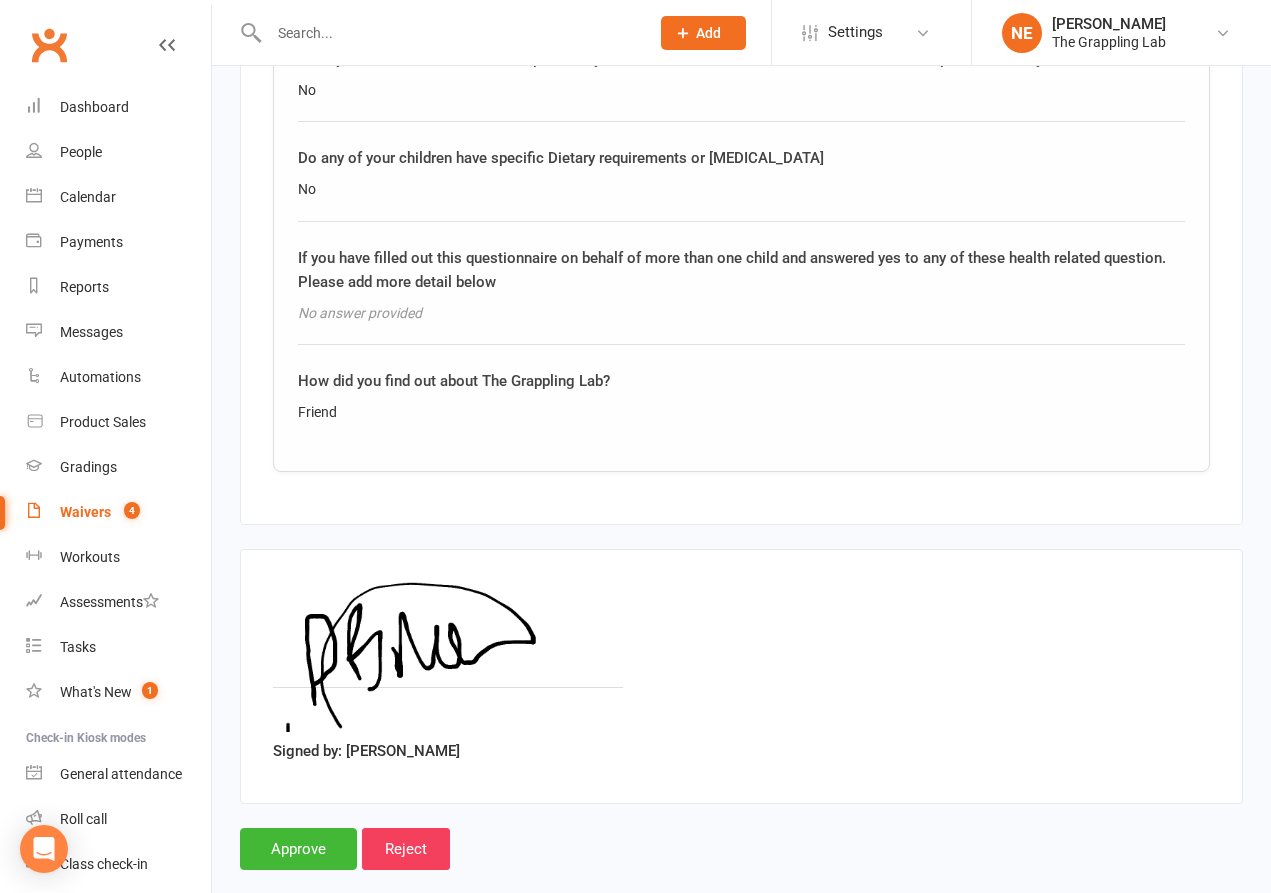 scroll, scrollTop: 3494, scrollLeft: 0, axis: vertical 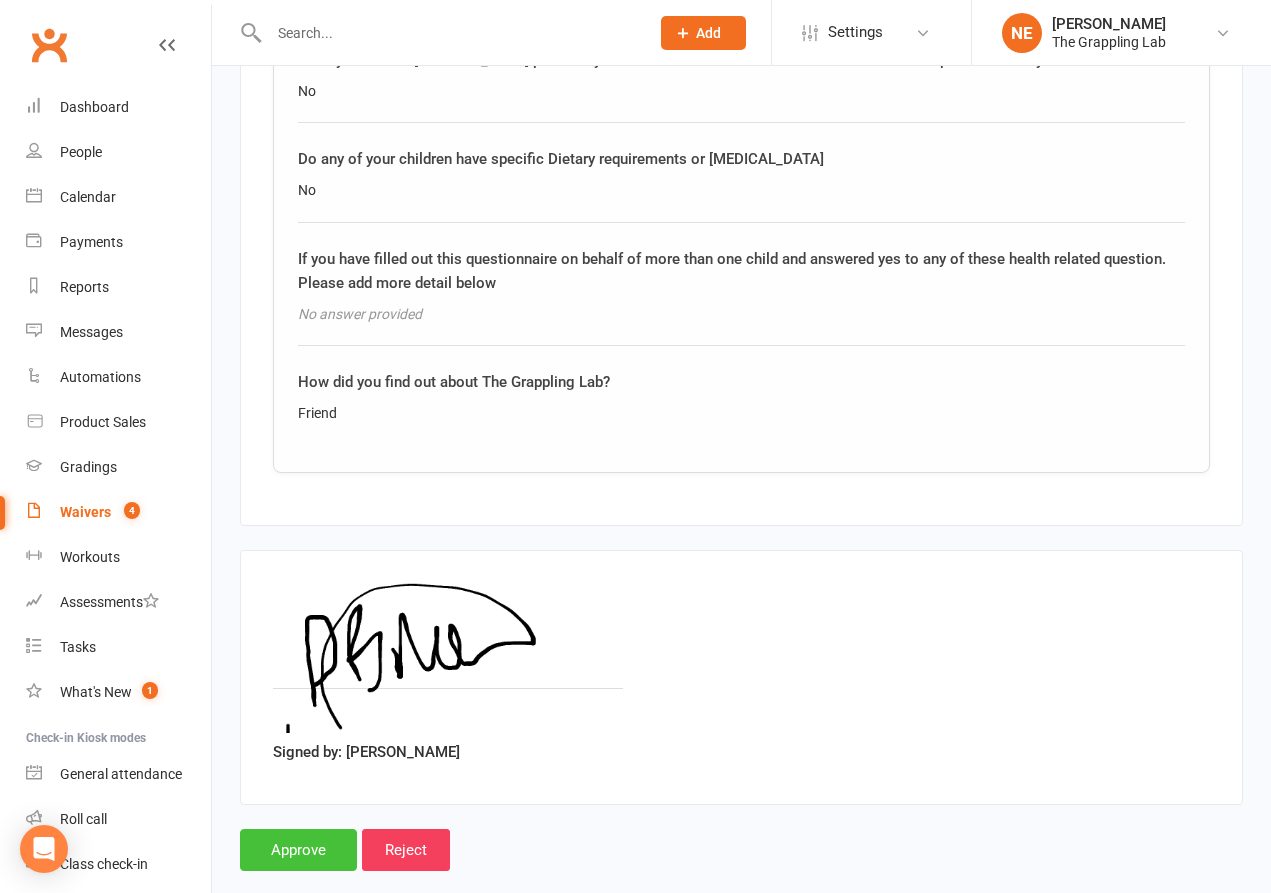 click on "Approve" at bounding box center [298, 850] 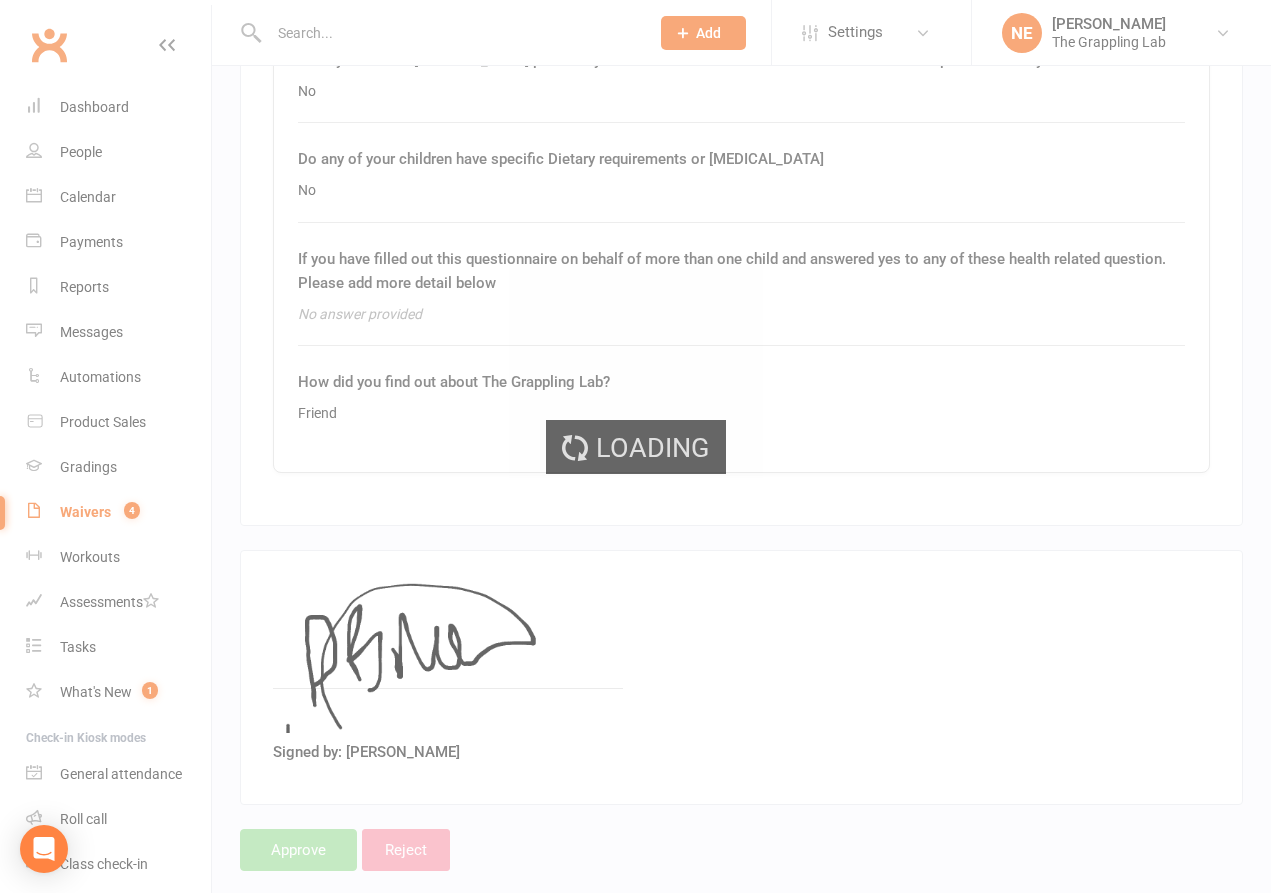 scroll, scrollTop: 0, scrollLeft: 0, axis: both 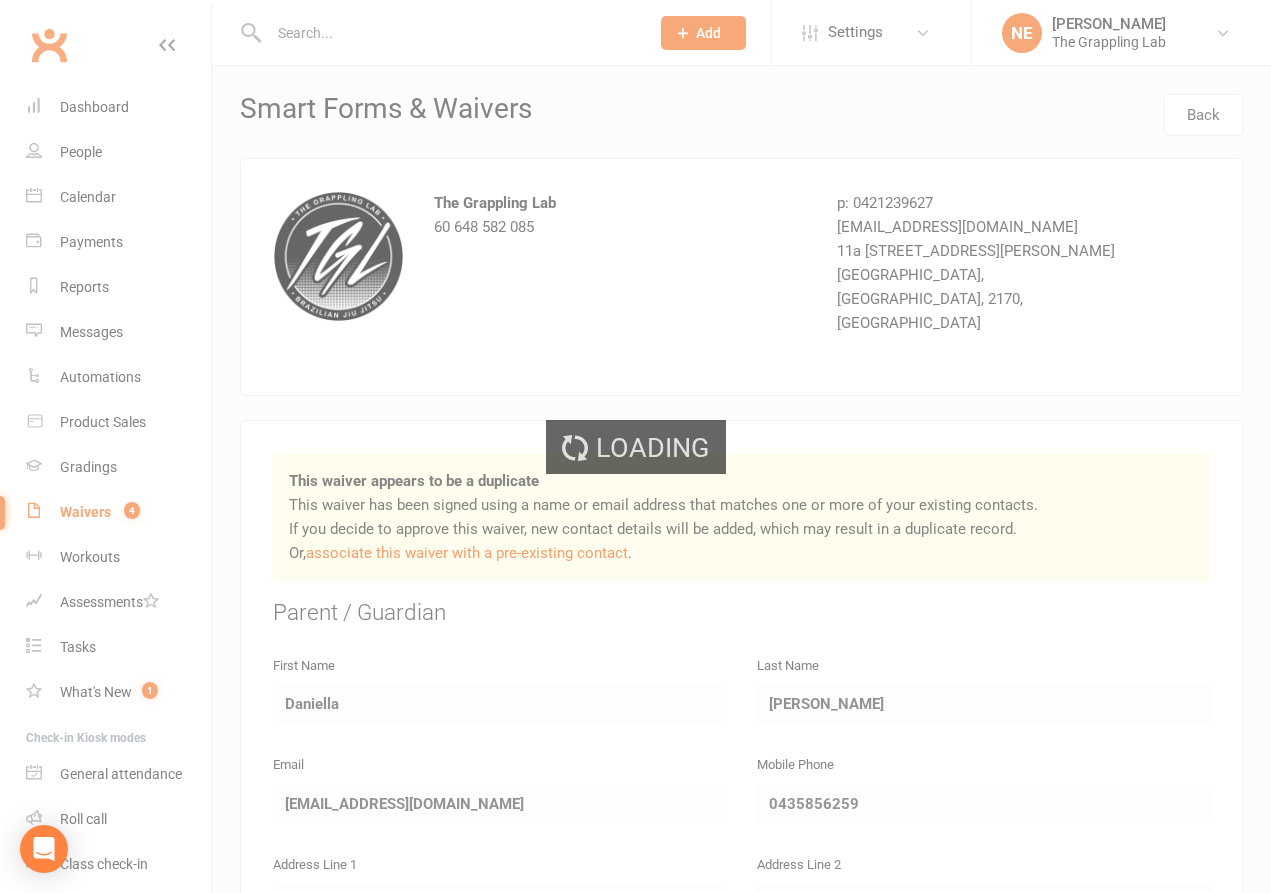 select on "25" 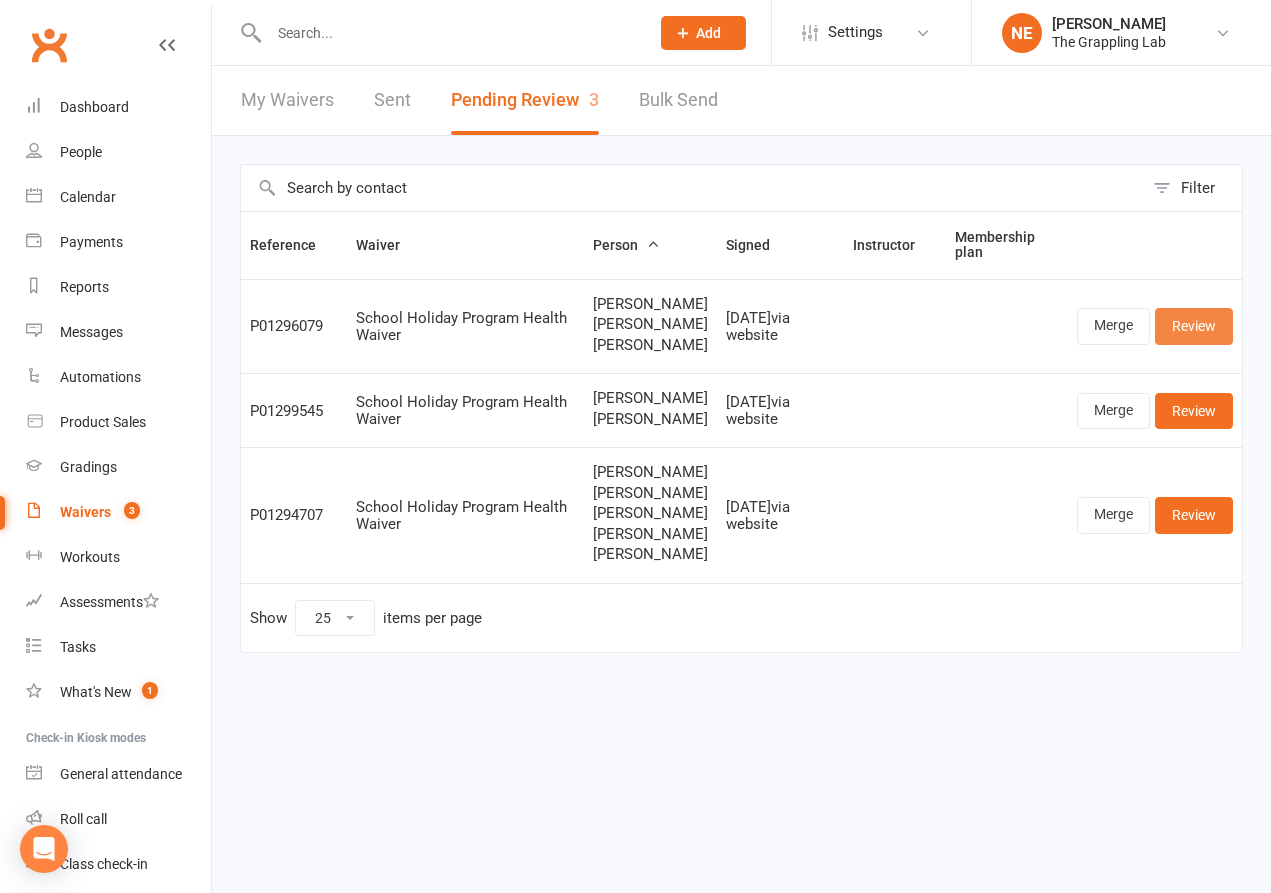 click on "Review" at bounding box center (1194, 326) 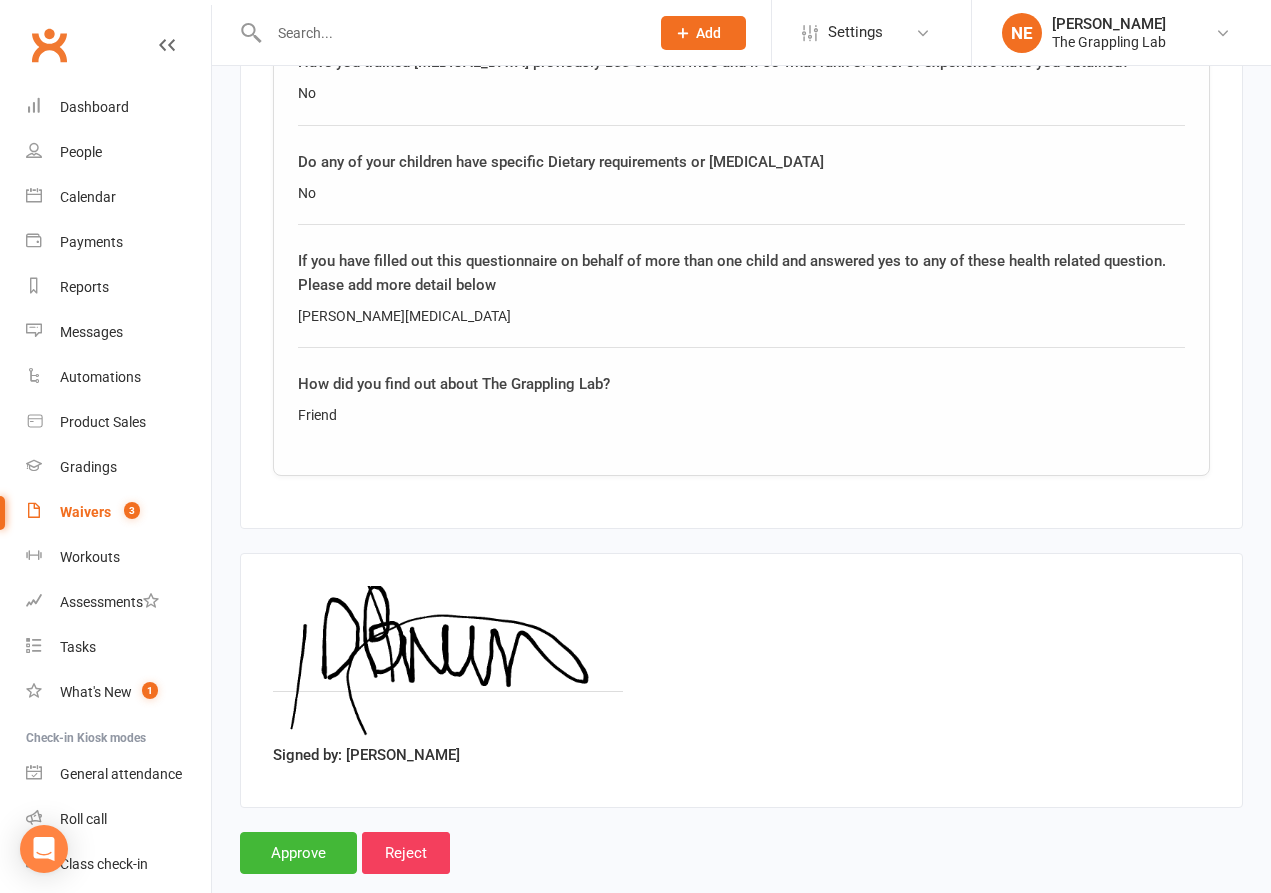 scroll, scrollTop: 4142, scrollLeft: 0, axis: vertical 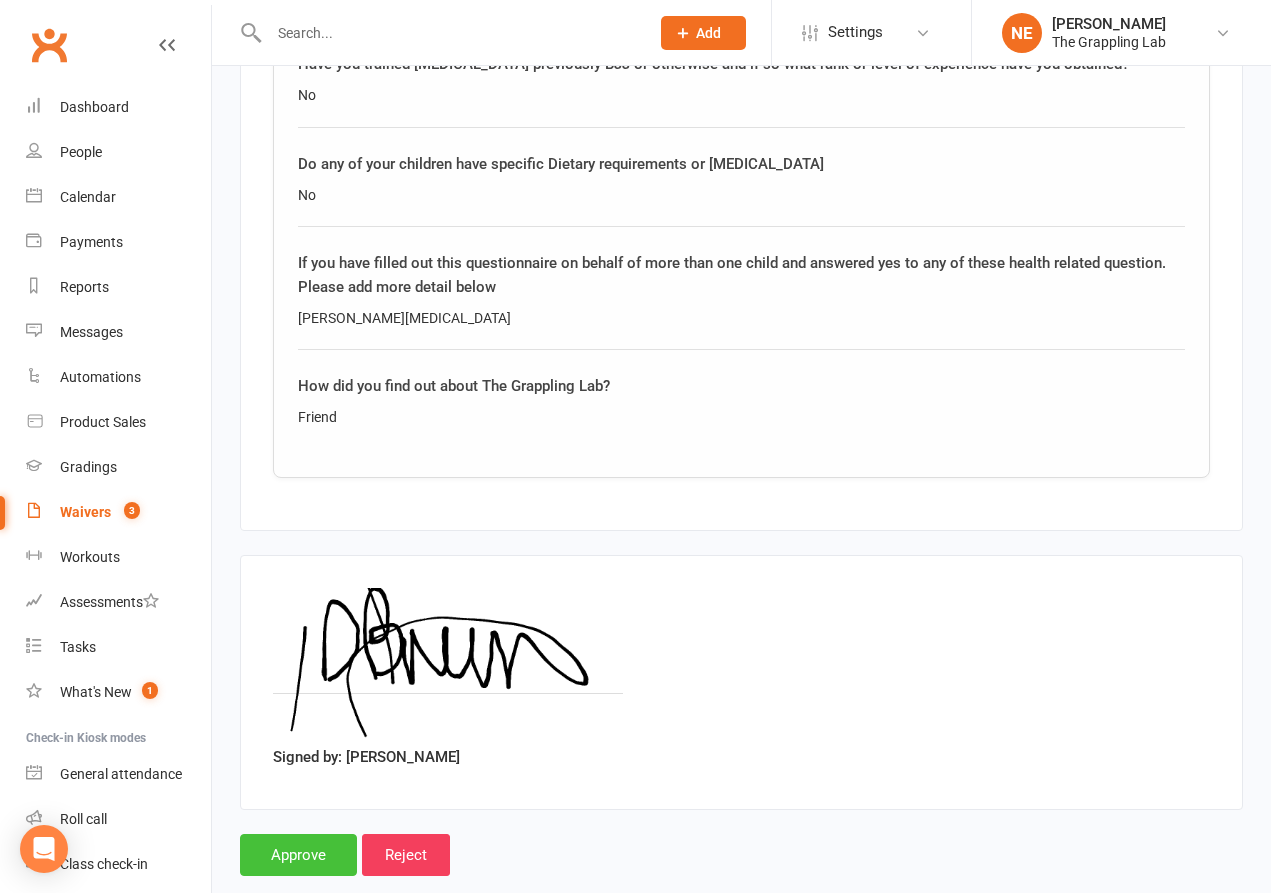 click on "Approve" at bounding box center (298, 855) 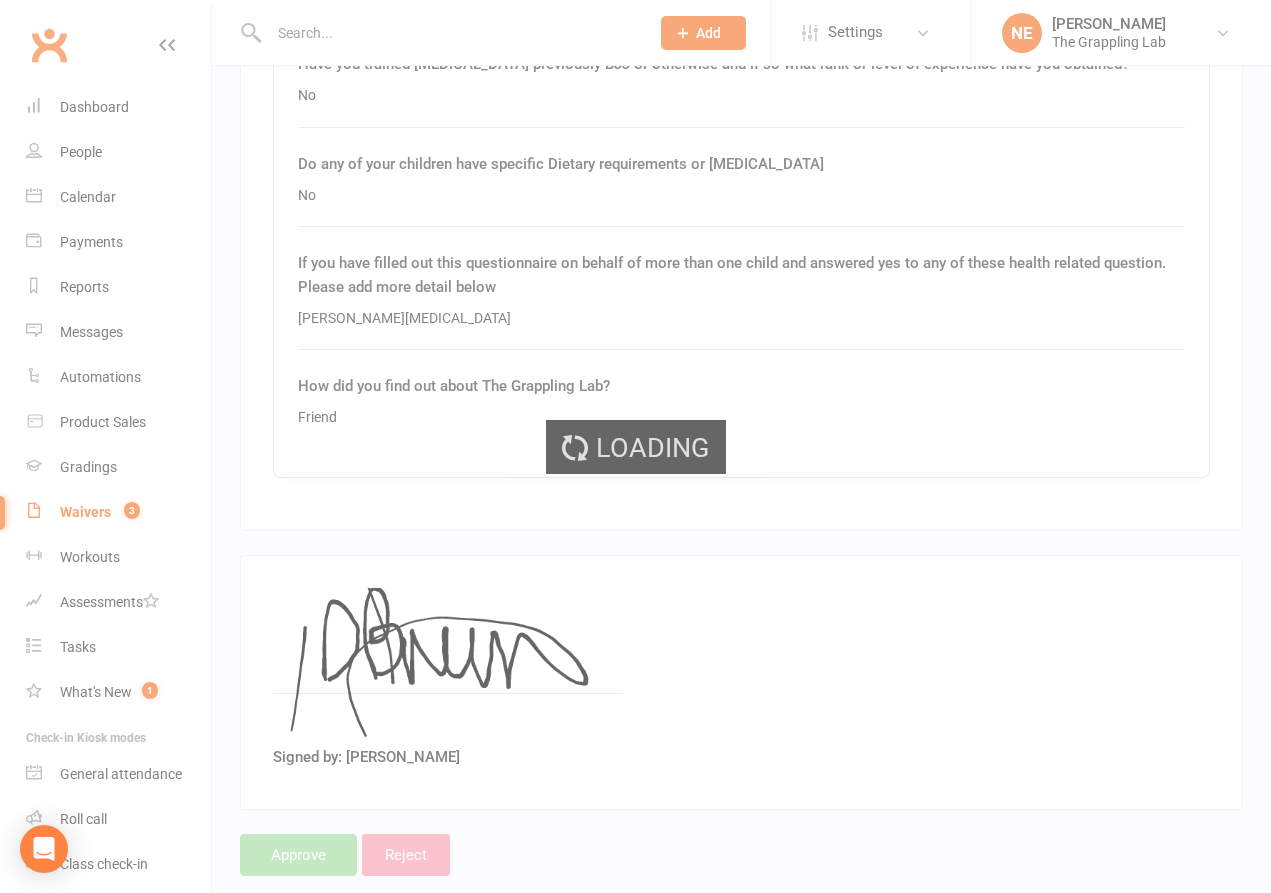 scroll, scrollTop: 0, scrollLeft: 0, axis: both 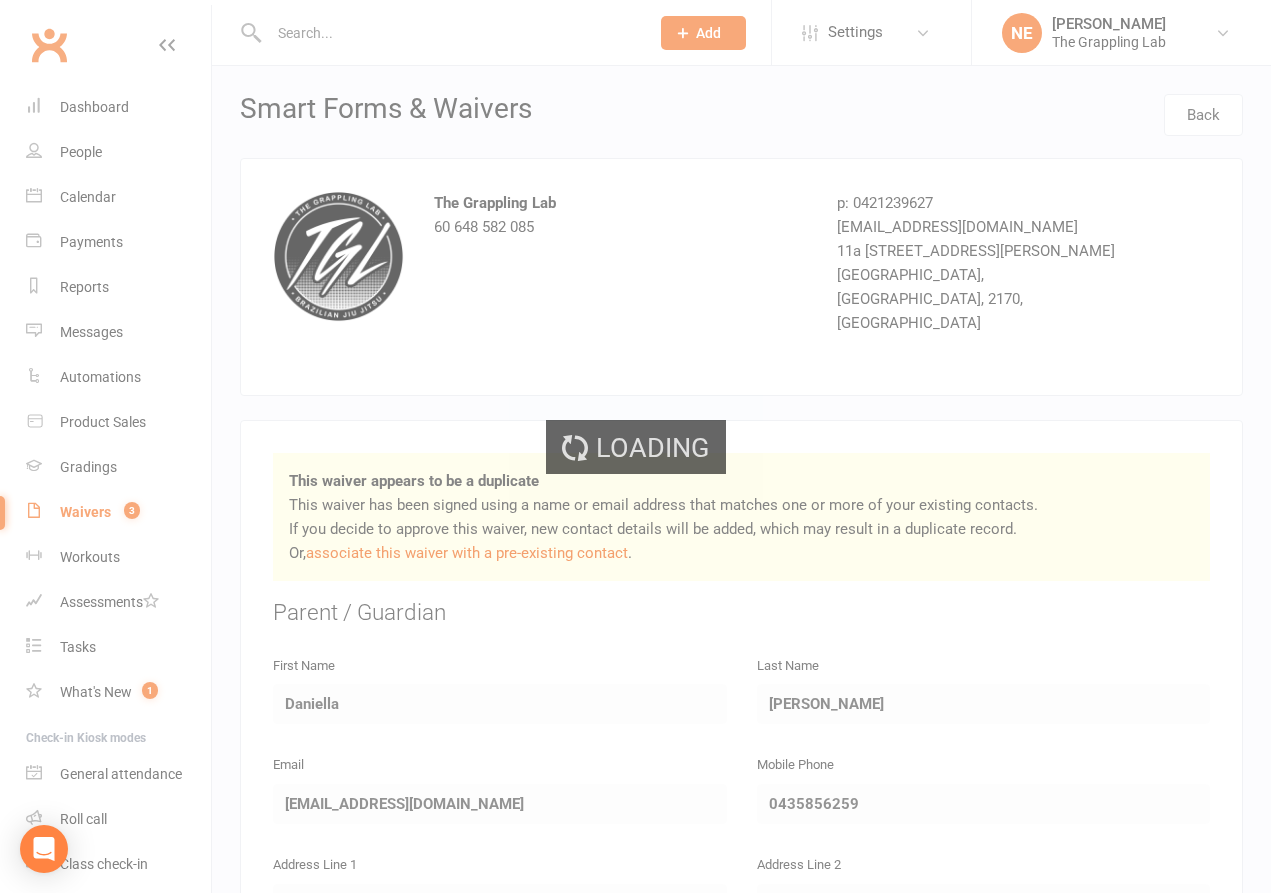 select on "25" 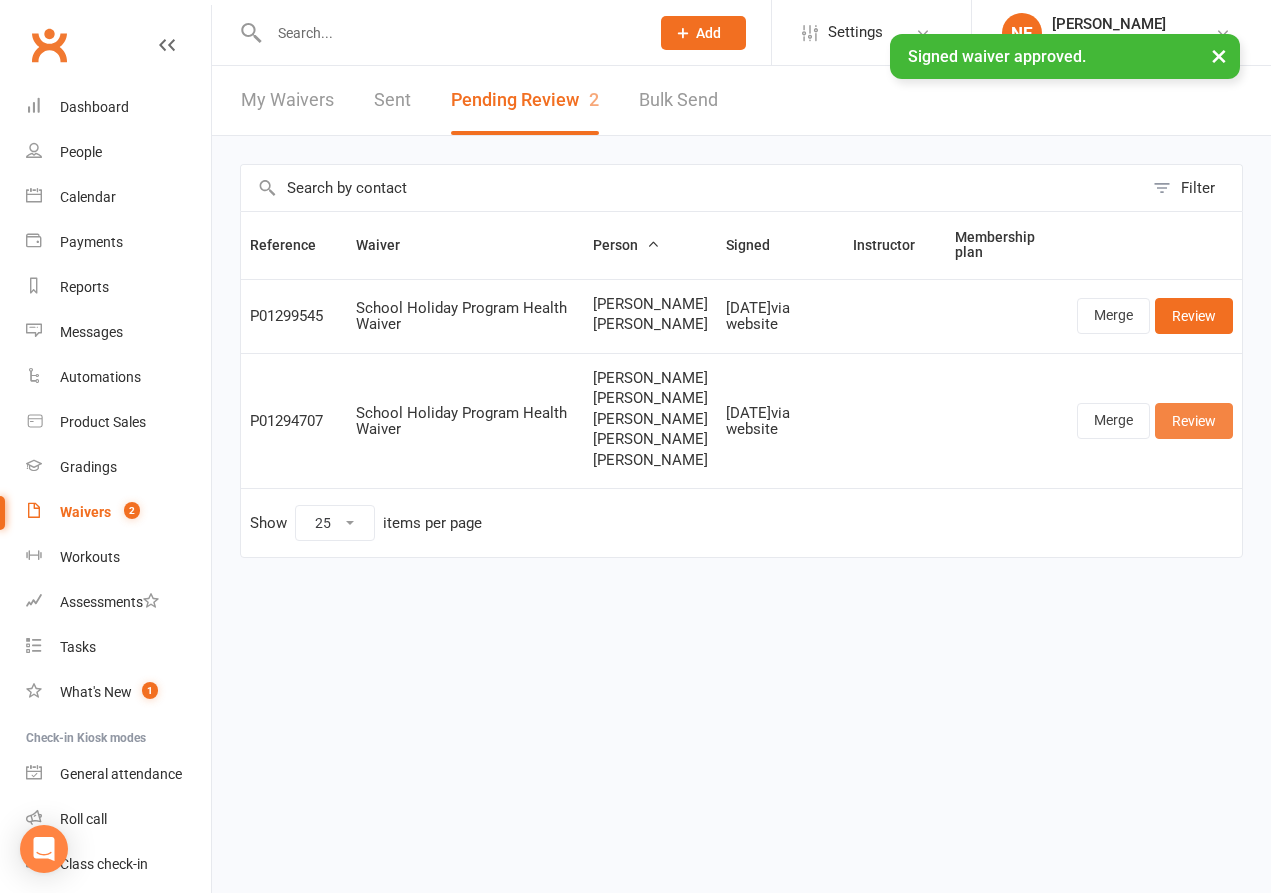 click on "Review" at bounding box center [1194, 421] 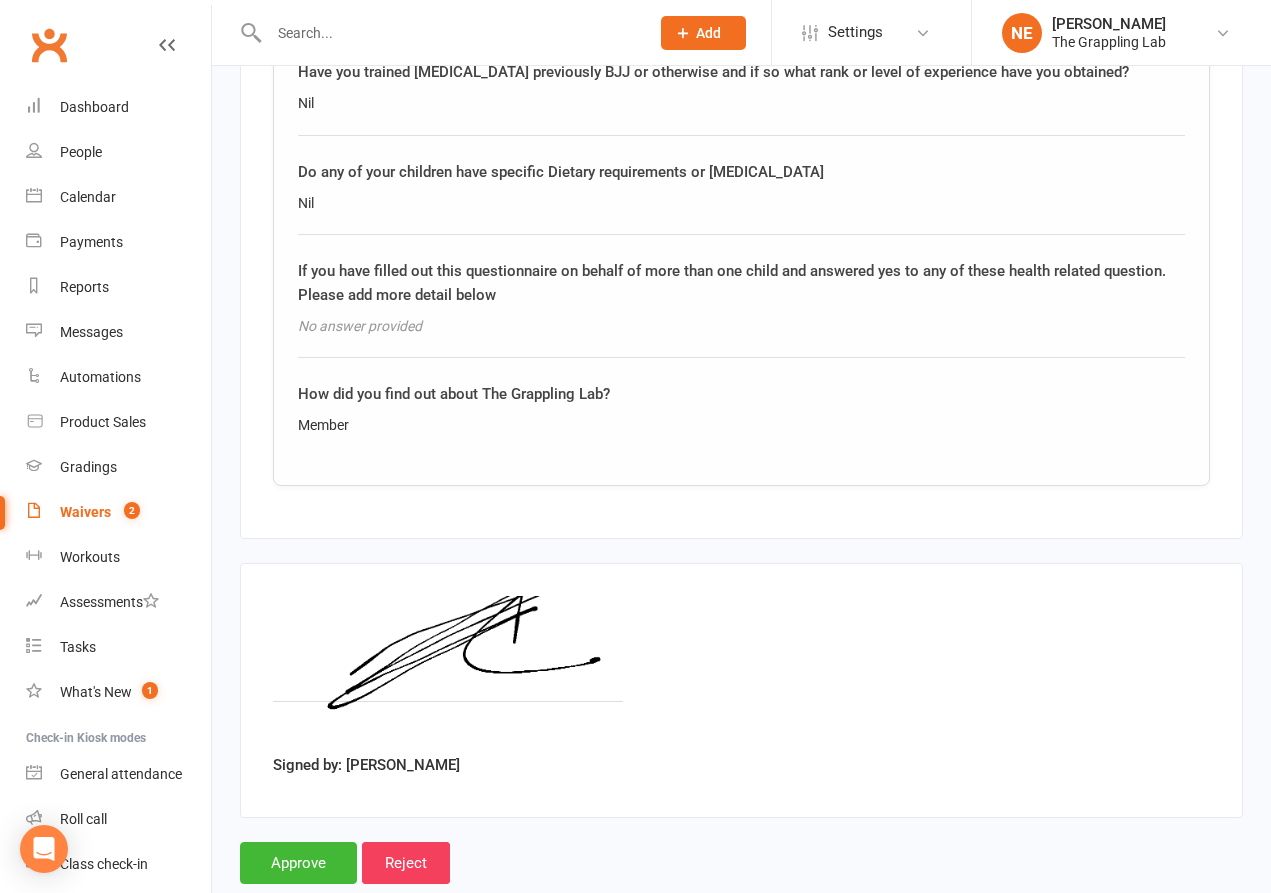 scroll, scrollTop: 5438, scrollLeft: 0, axis: vertical 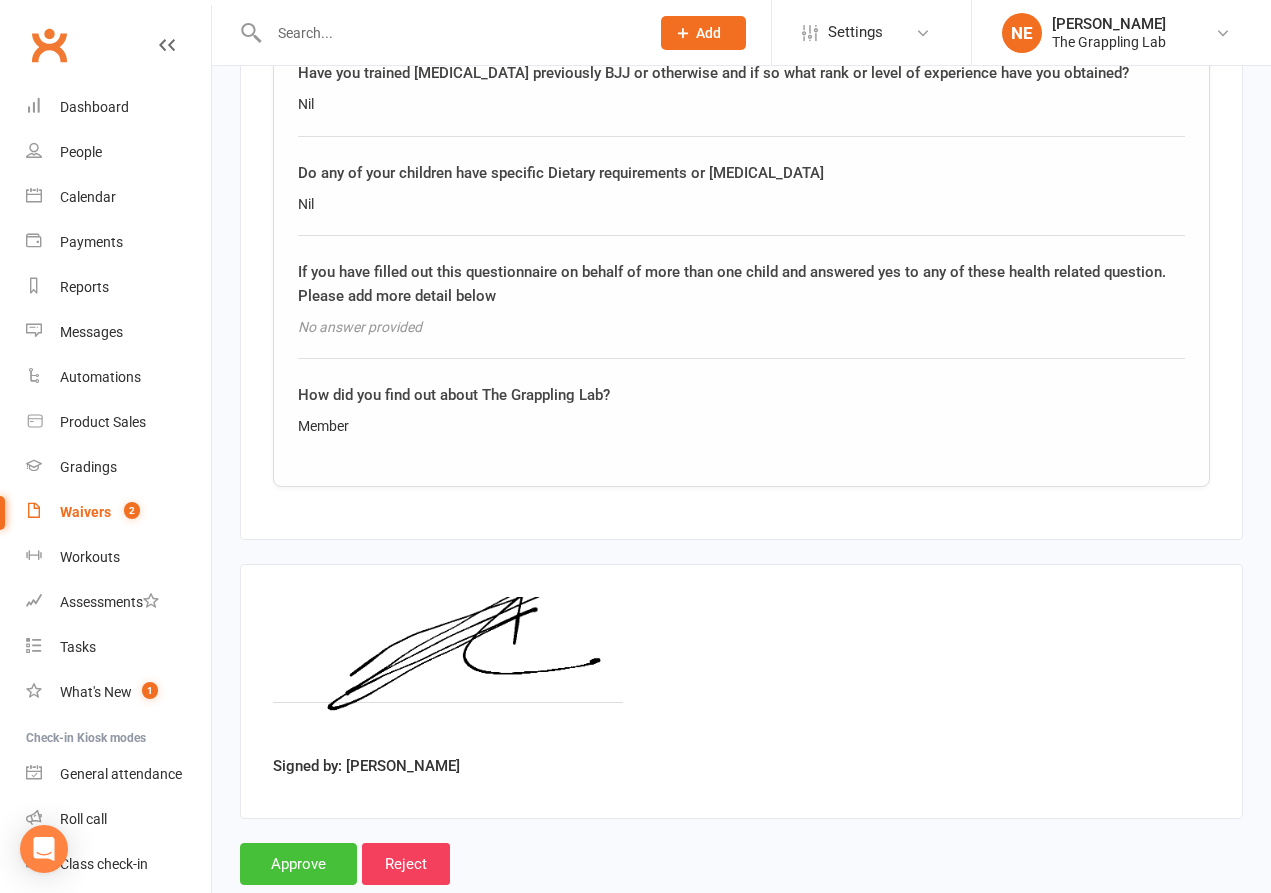 click on "Approve" at bounding box center (298, 864) 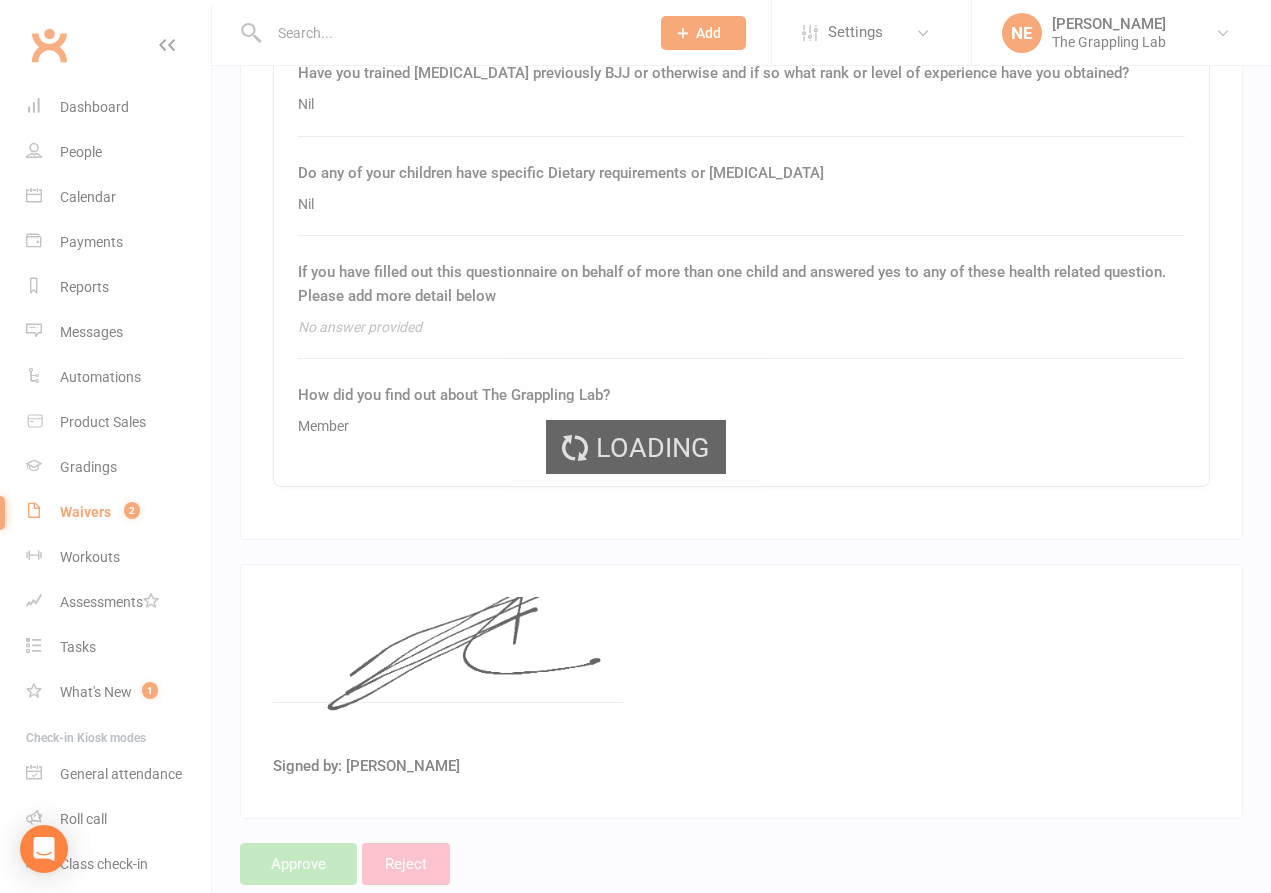 select on "25" 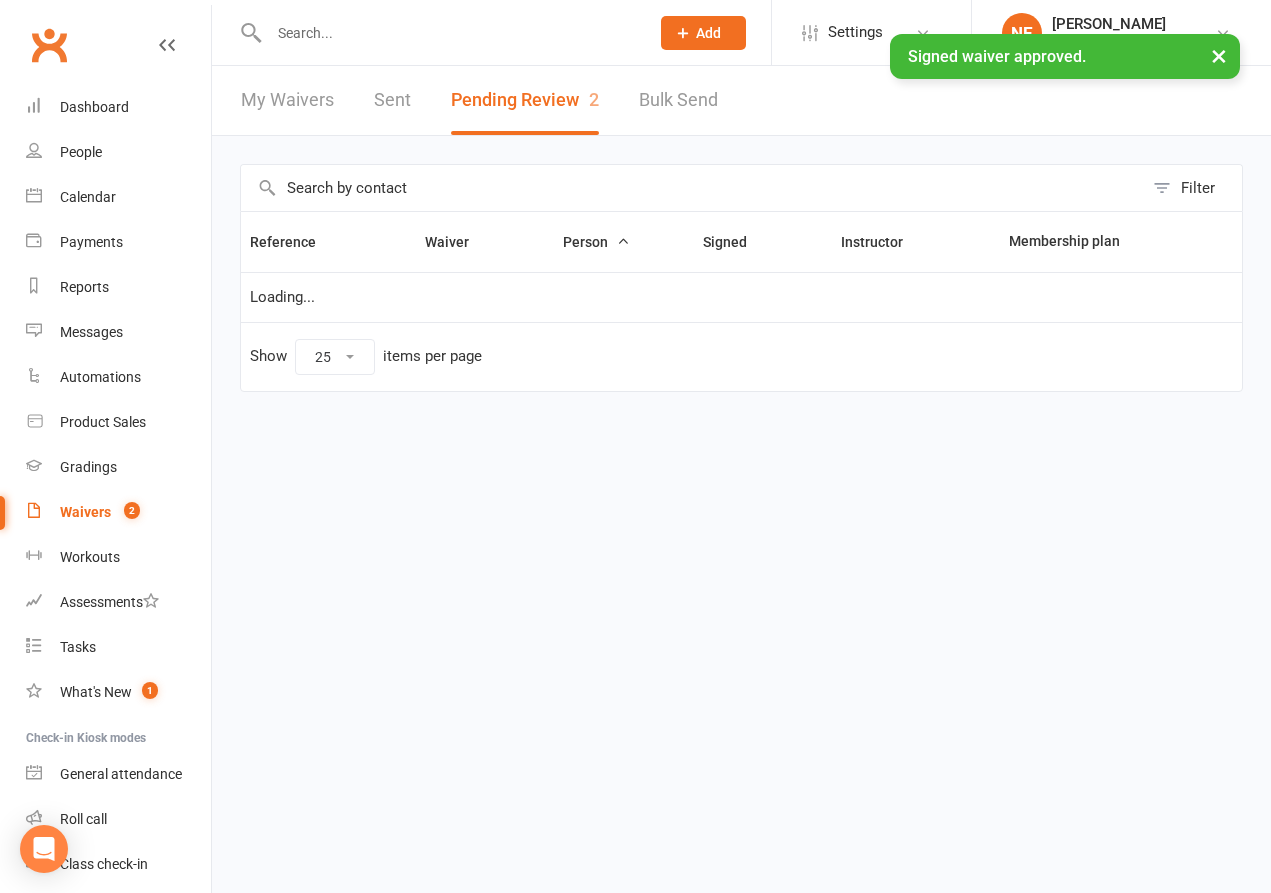 scroll, scrollTop: 0, scrollLeft: 0, axis: both 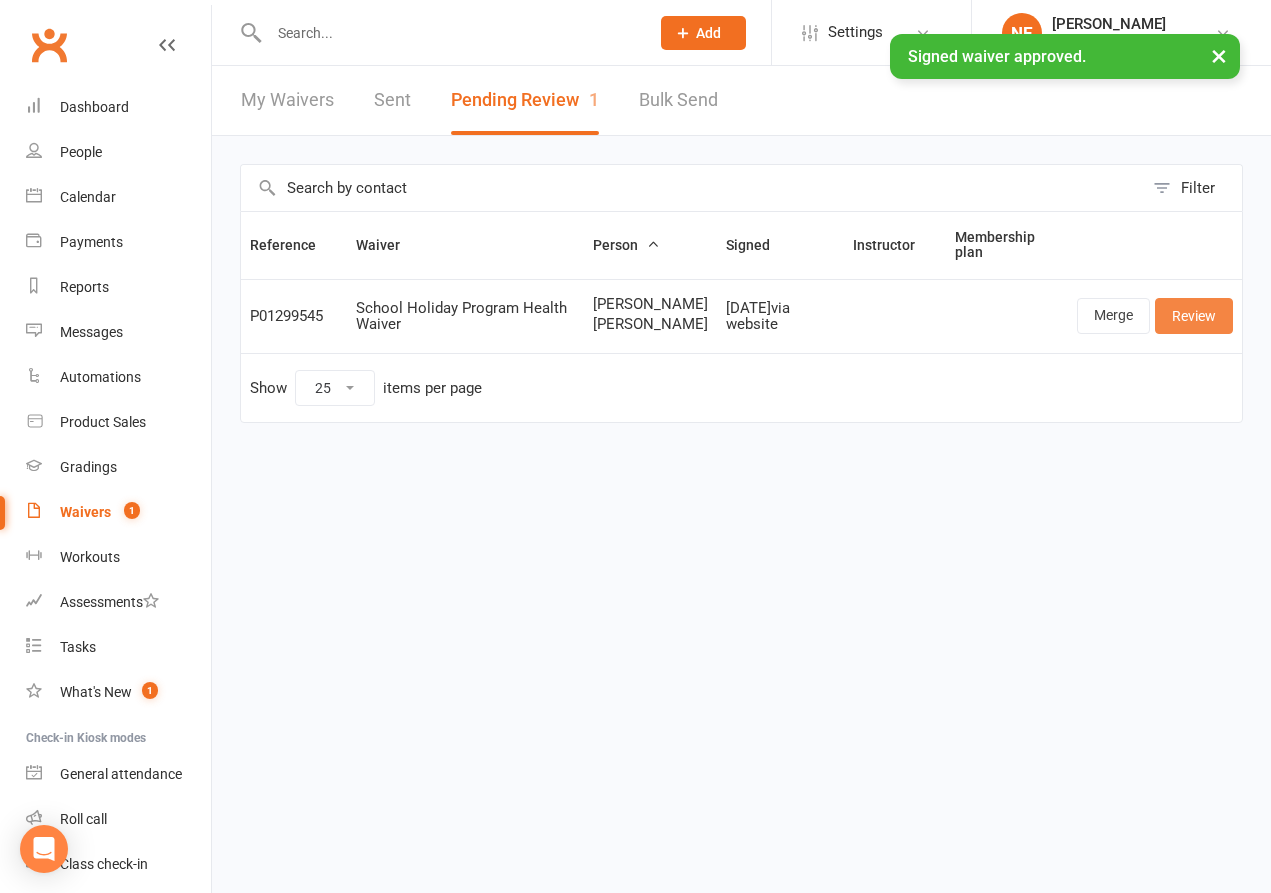 click on "Review" at bounding box center [1194, 316] 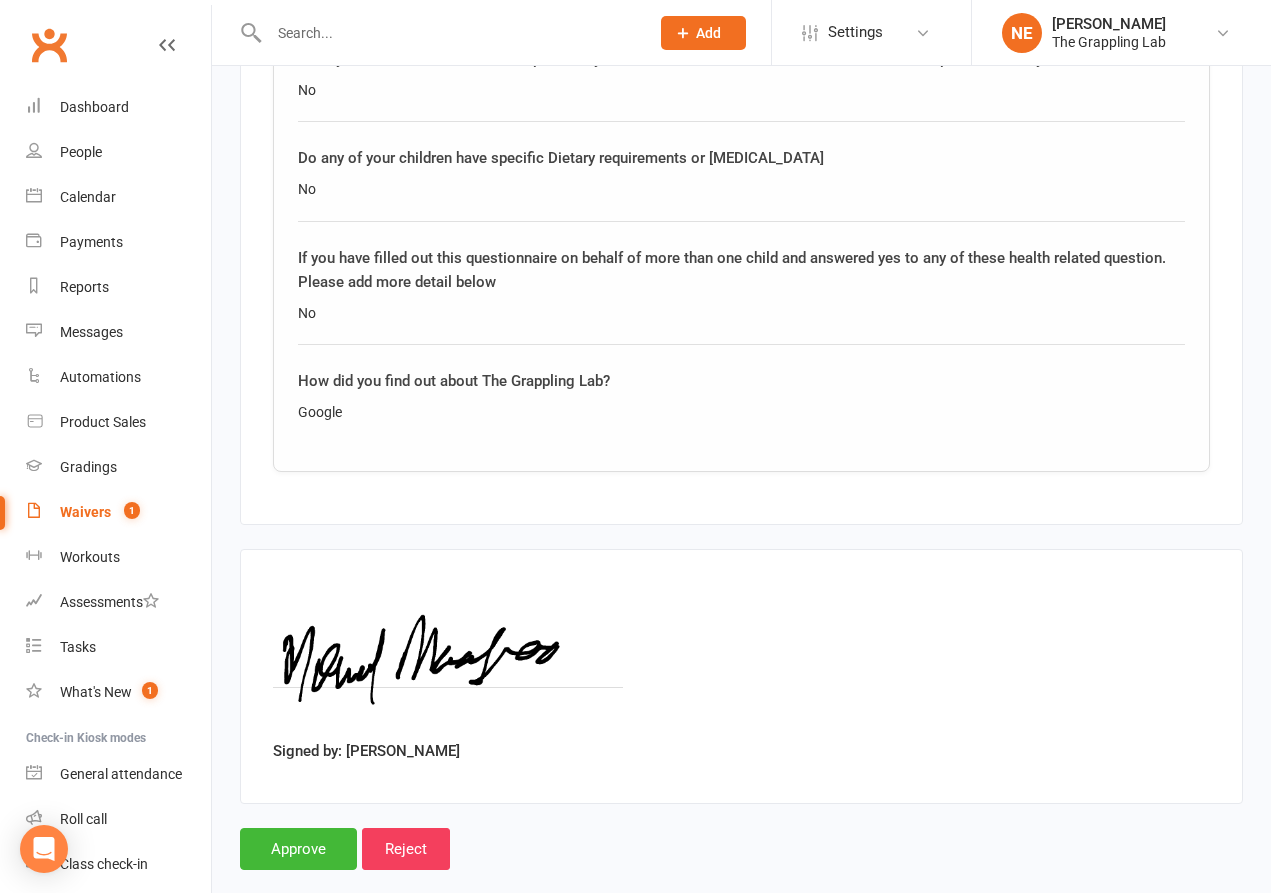 scroll, scrollTop: 3494, scrollLeft: 0, axis: vertical 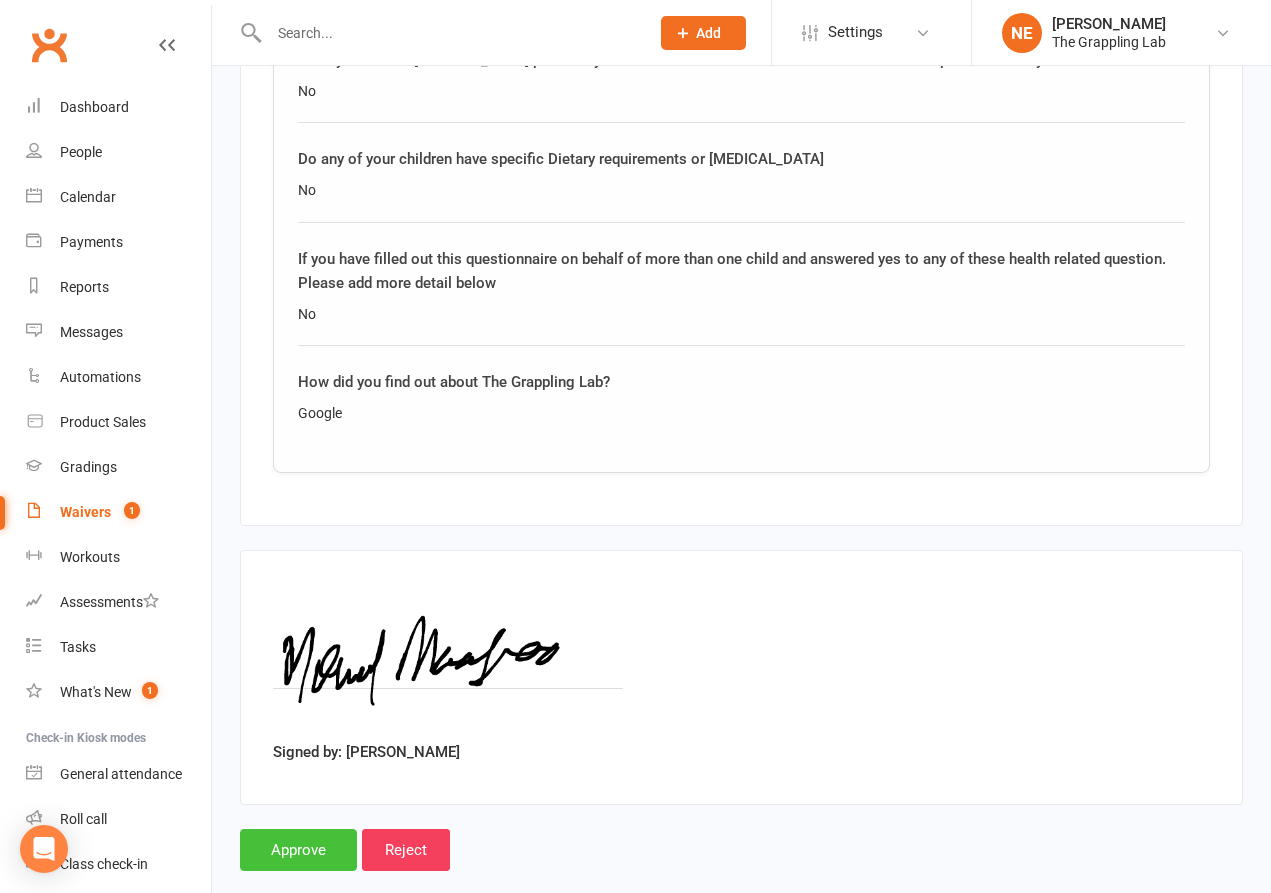 click on "Approve" at bounding box center [298, 850] 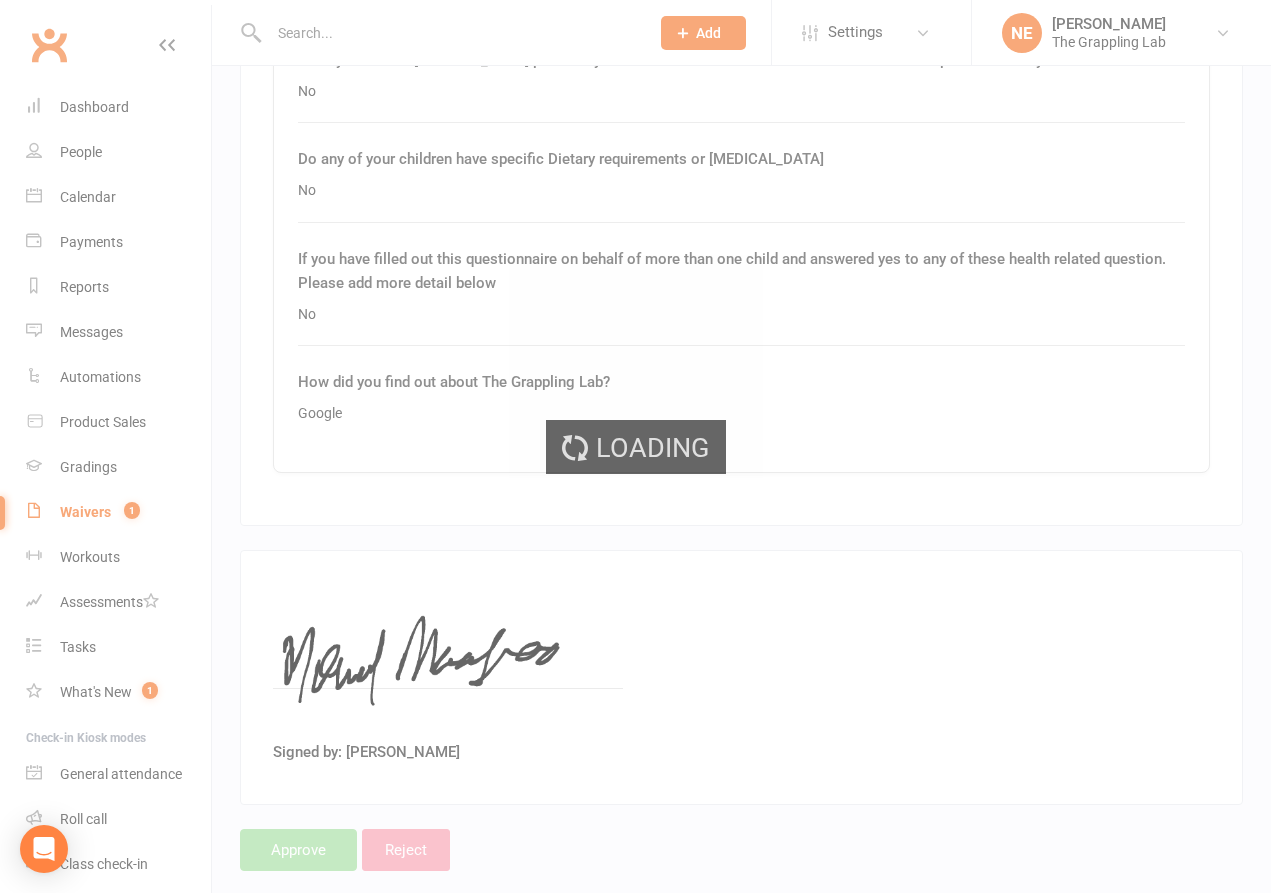select on "25" 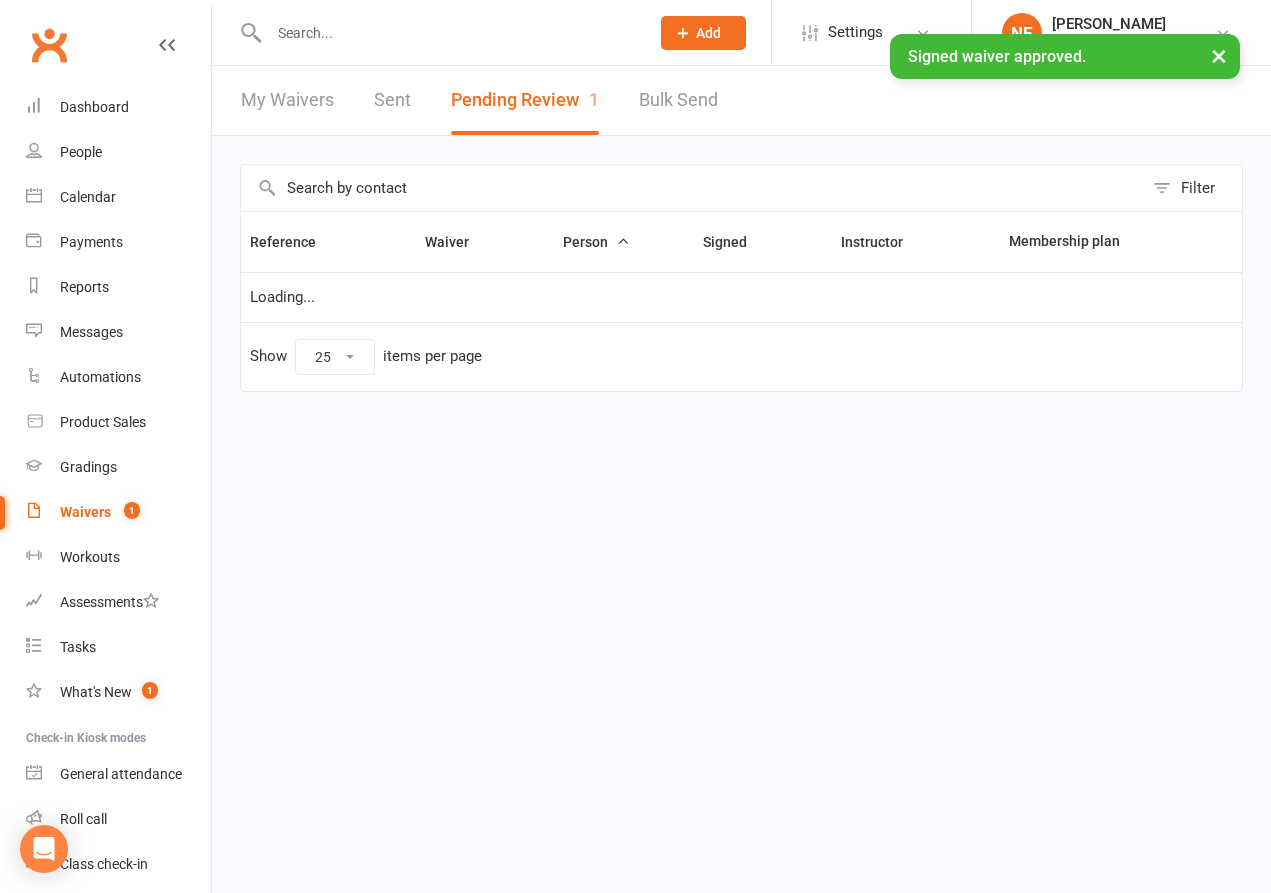 scroll, scrollTop: 0, scrollLeft: 0, axis: both 